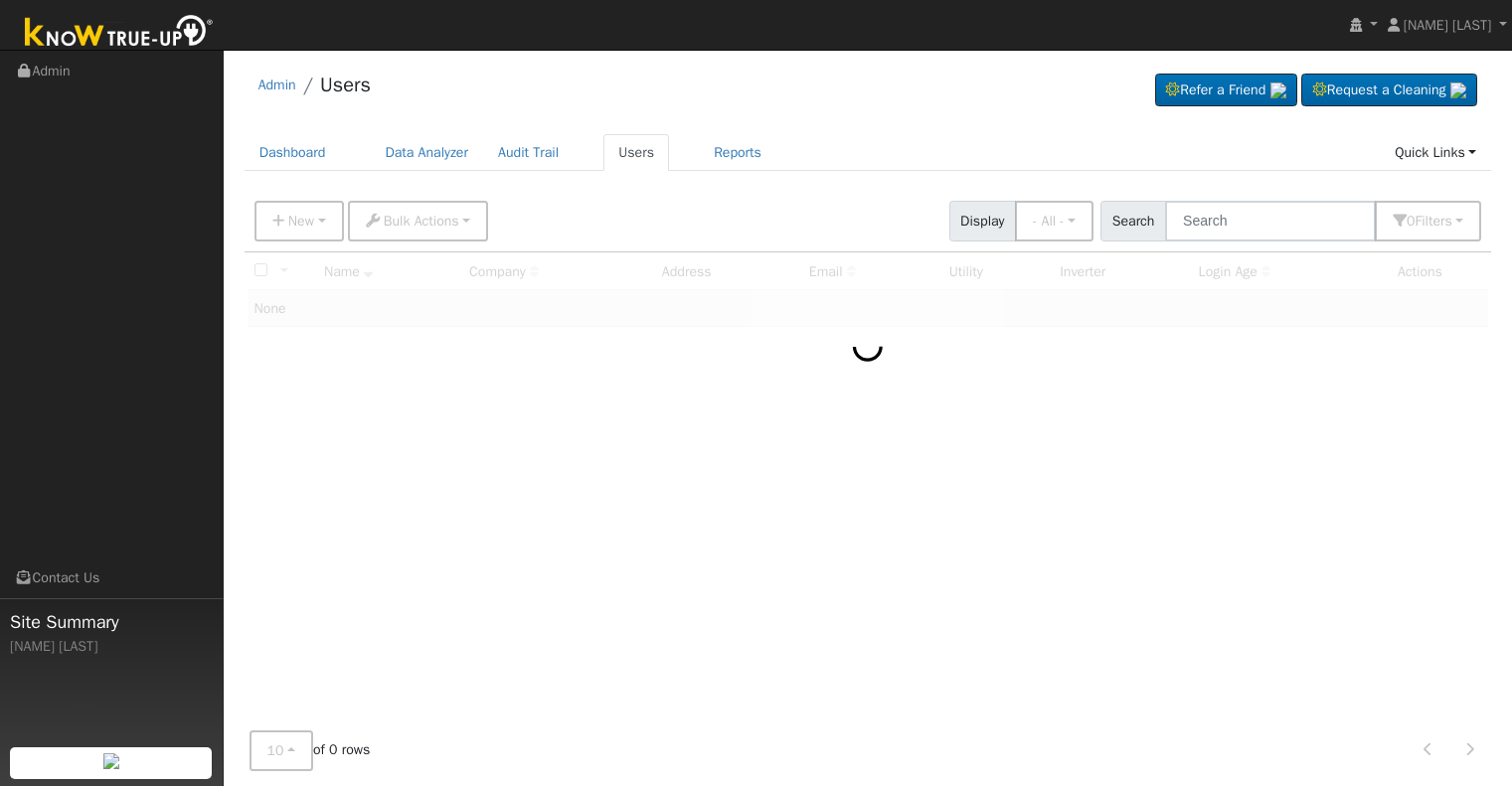 scroll, scrollTop: 0, scrollLeft: 0, axis: both 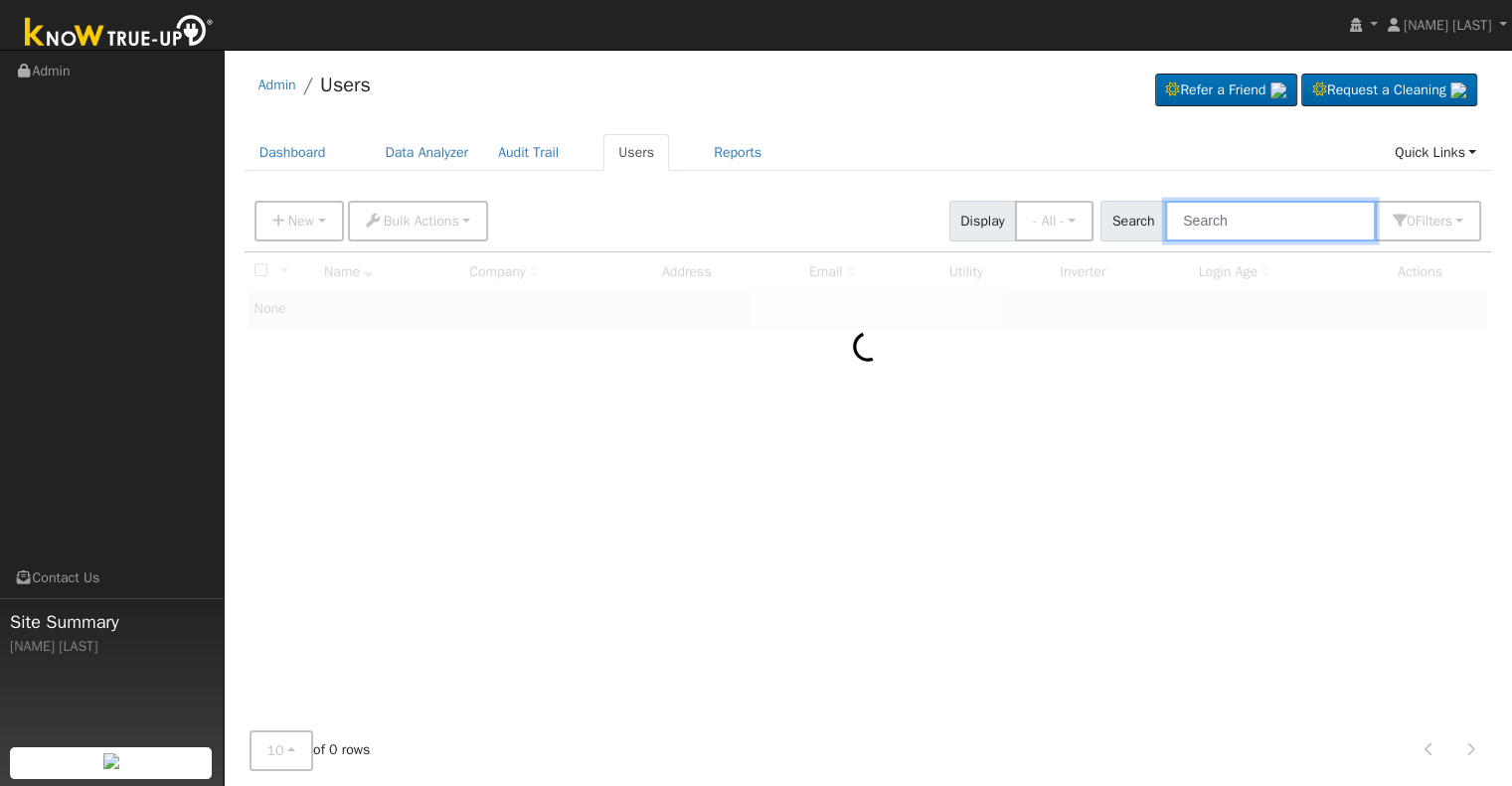 click at bounding box center (1270, 221) 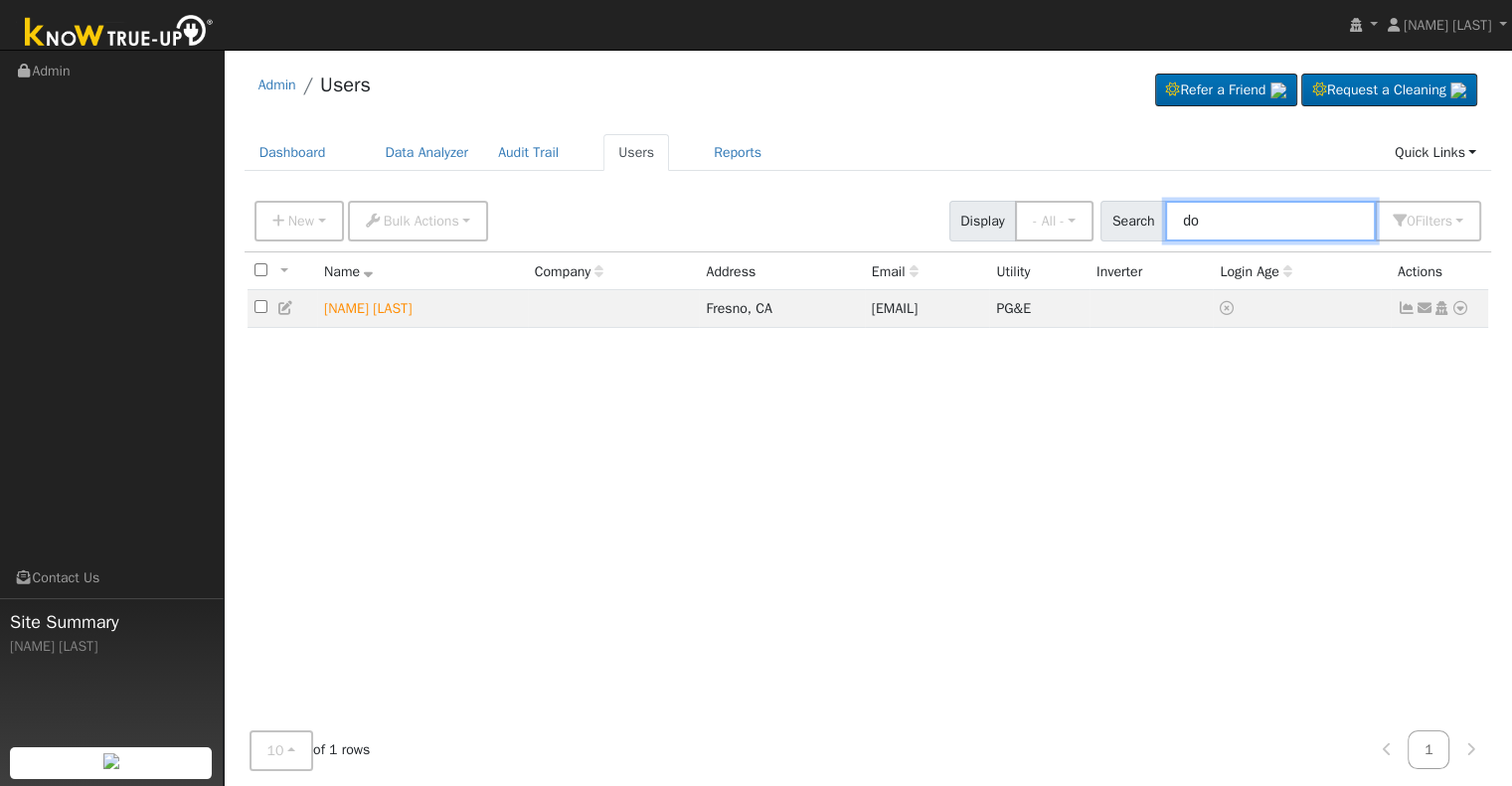 type on "d" 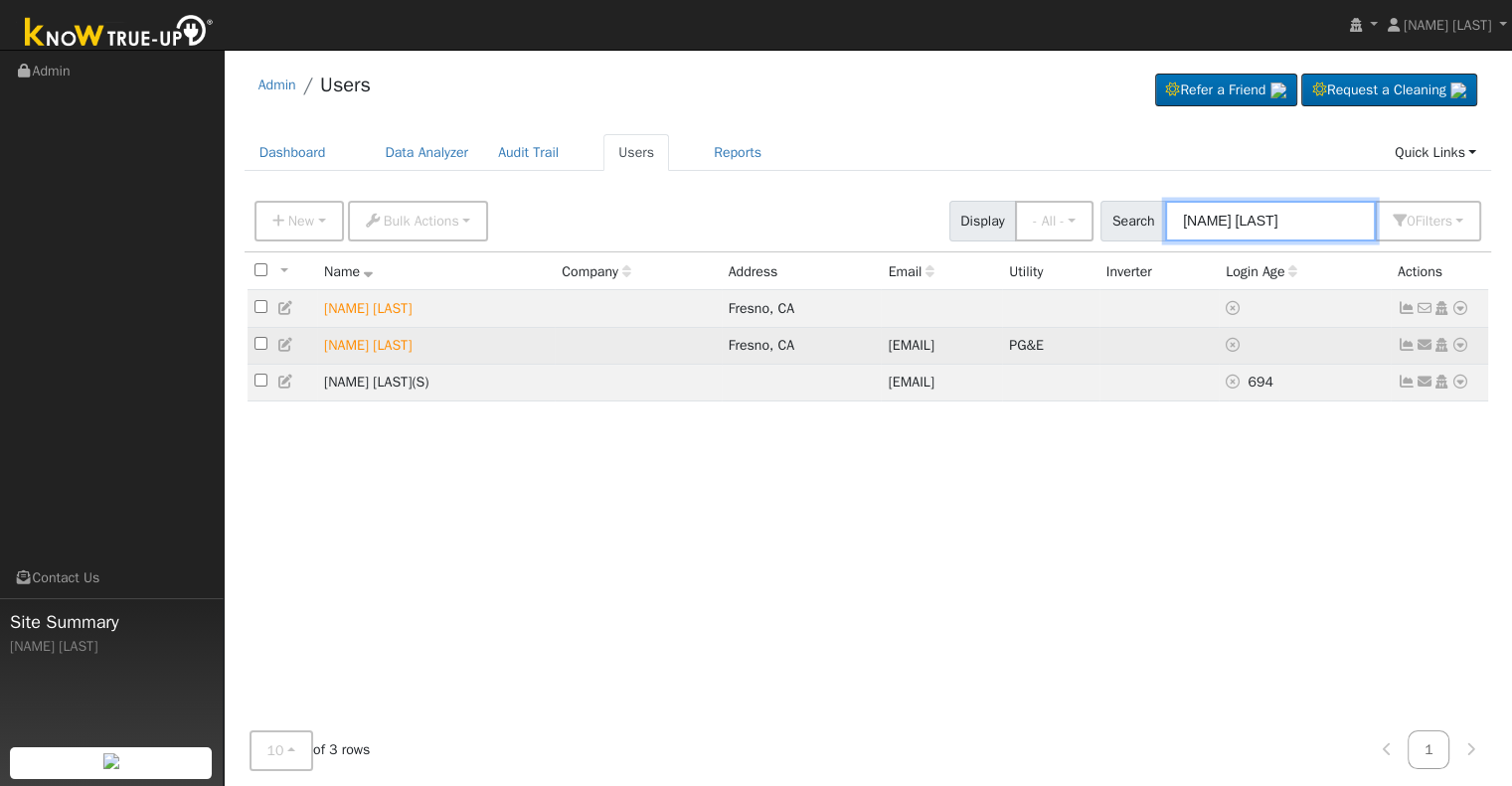 type on "maribel ra" 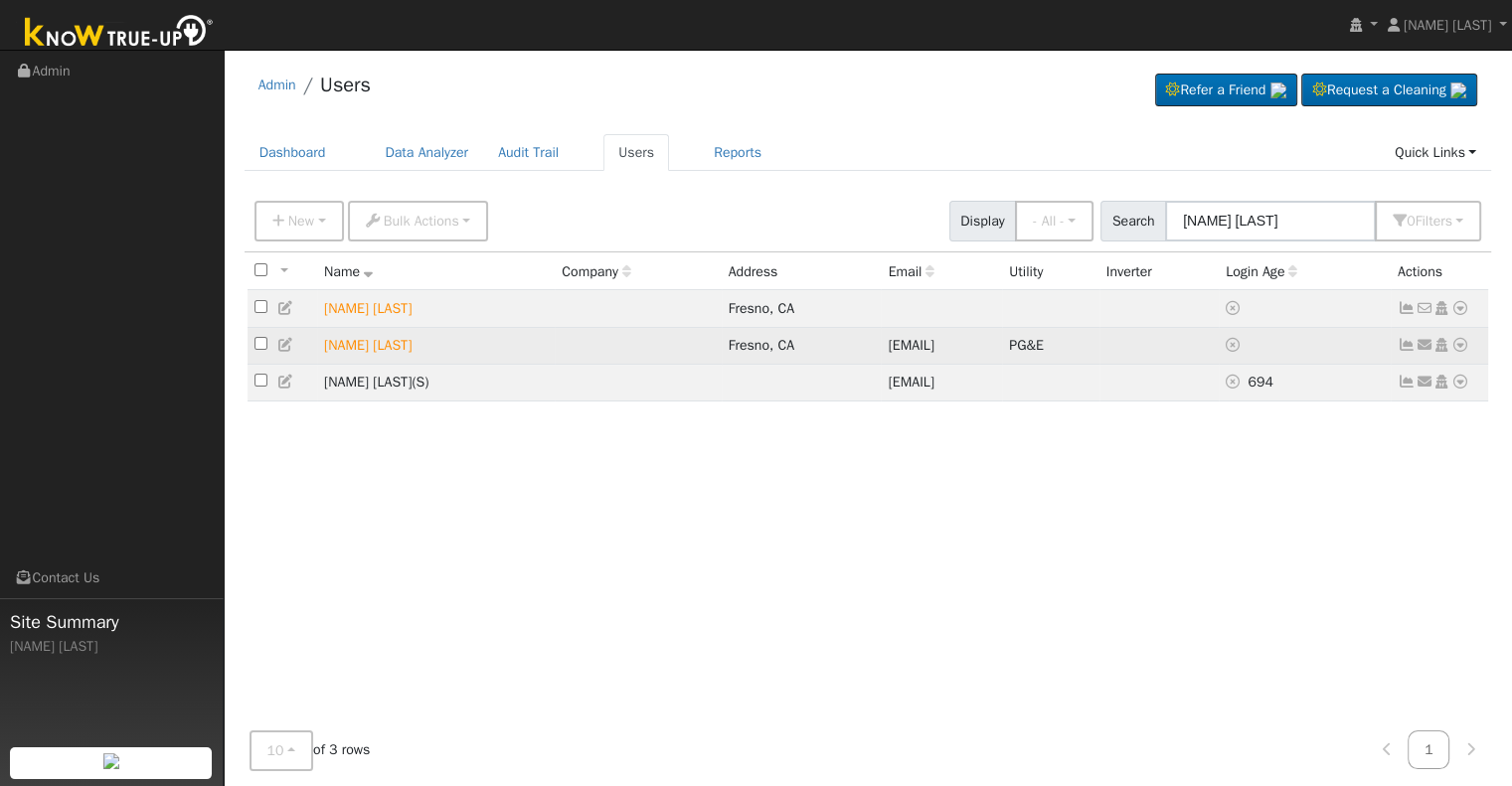 click at bounding box center [1460, 345] 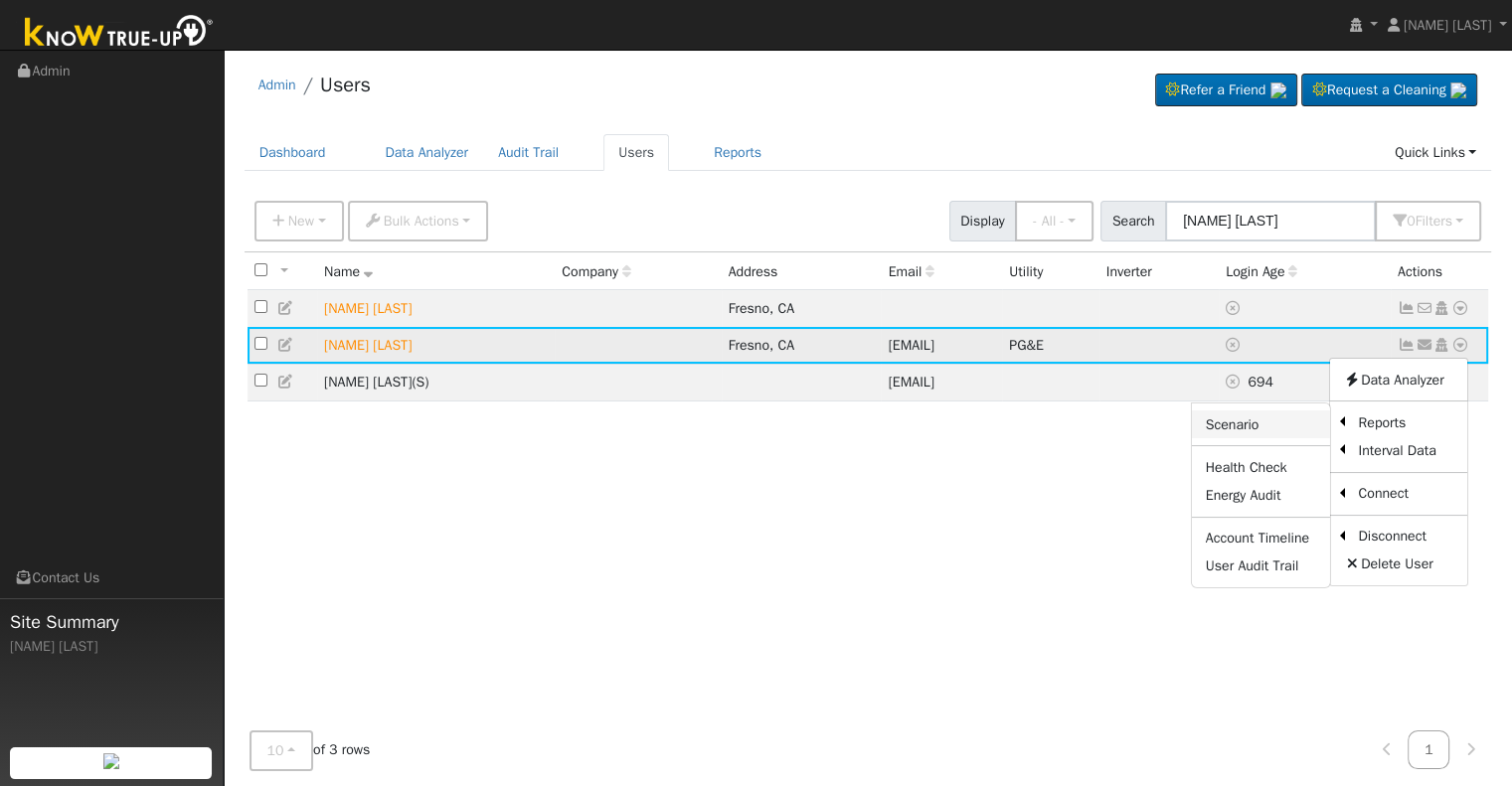 click on "Scenario" at bounding box center [1260, 424] 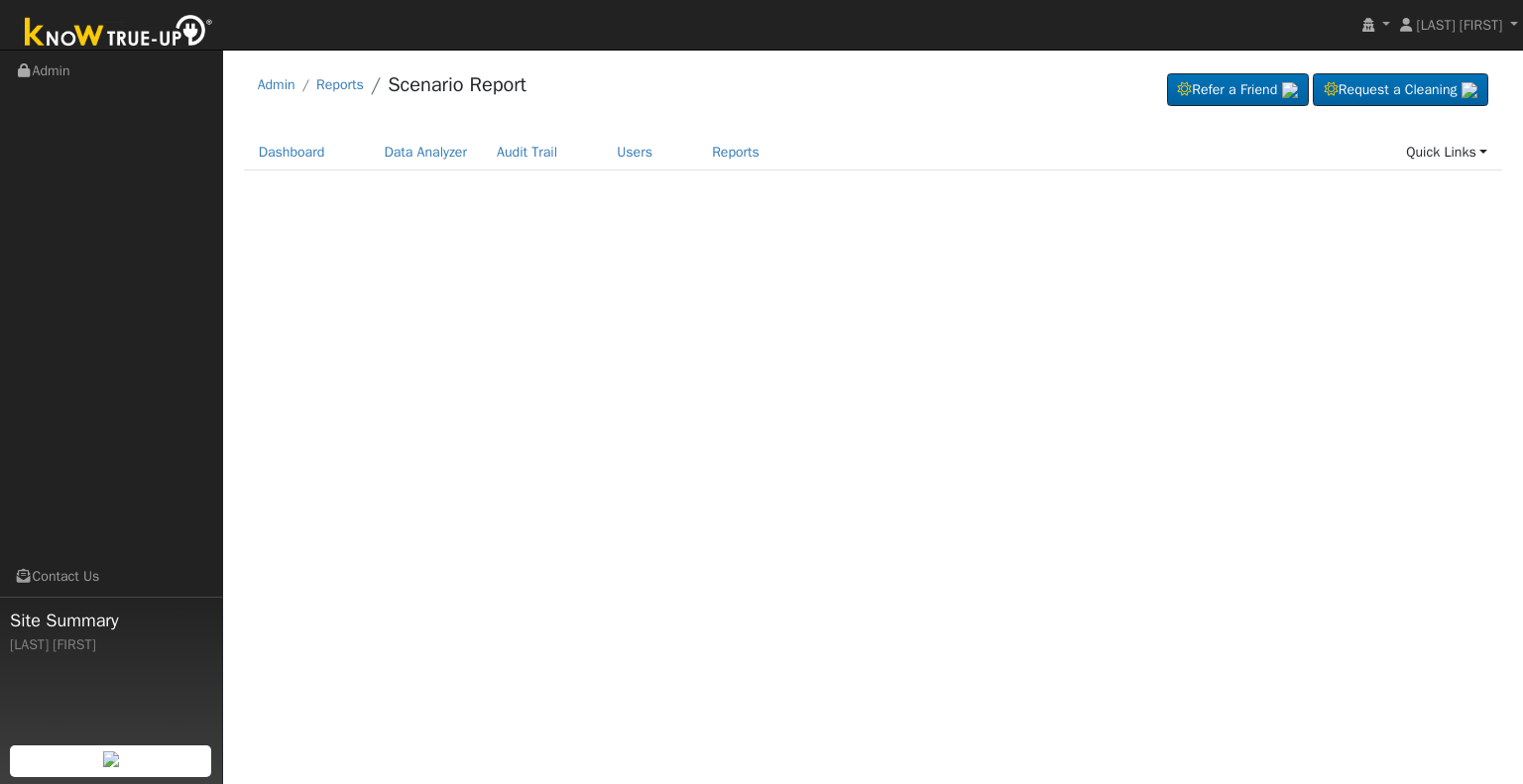 scroll, scrollTop: 0, scrollLeft: 0, axis: both 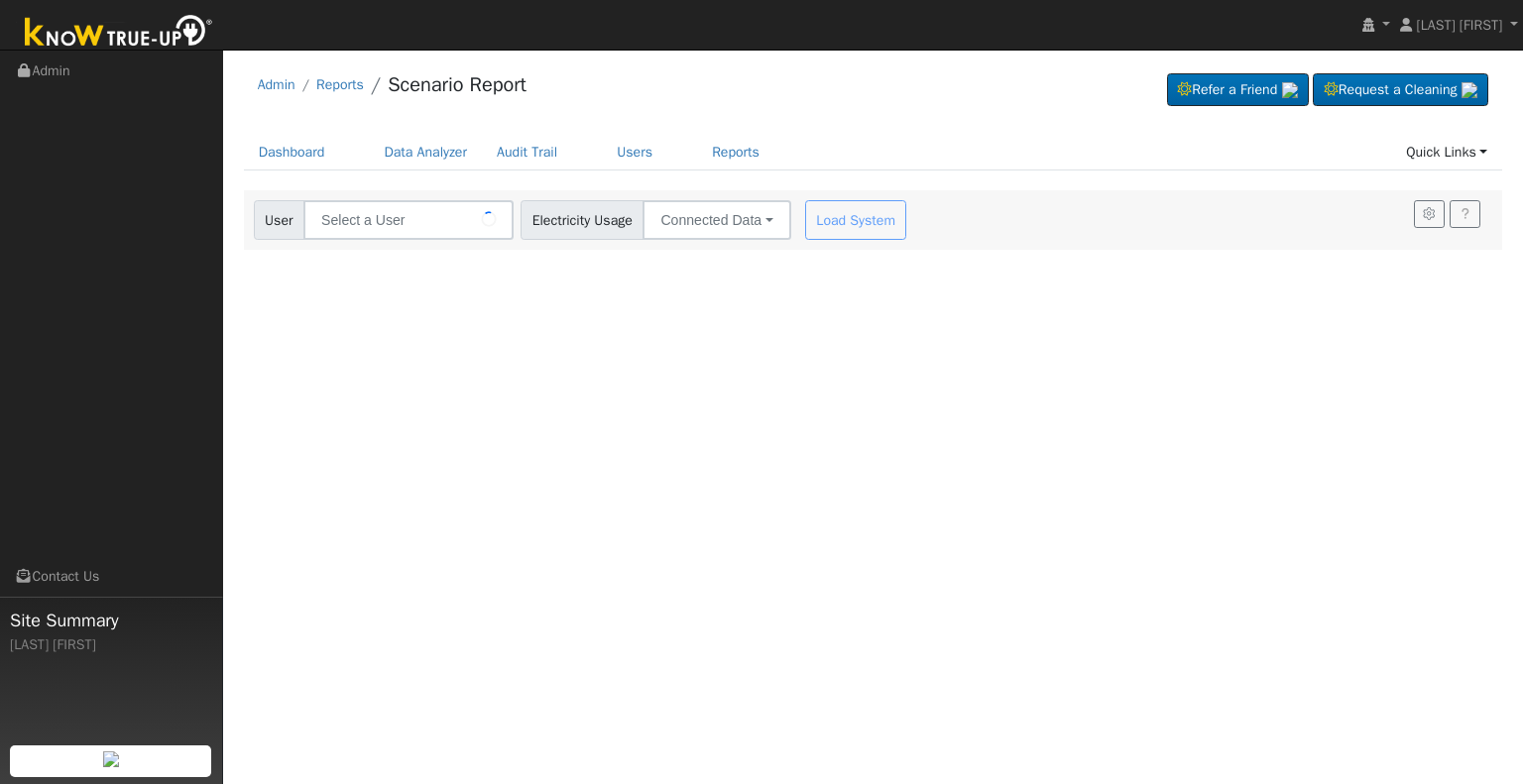 type on "[FIRST] [LAST]" 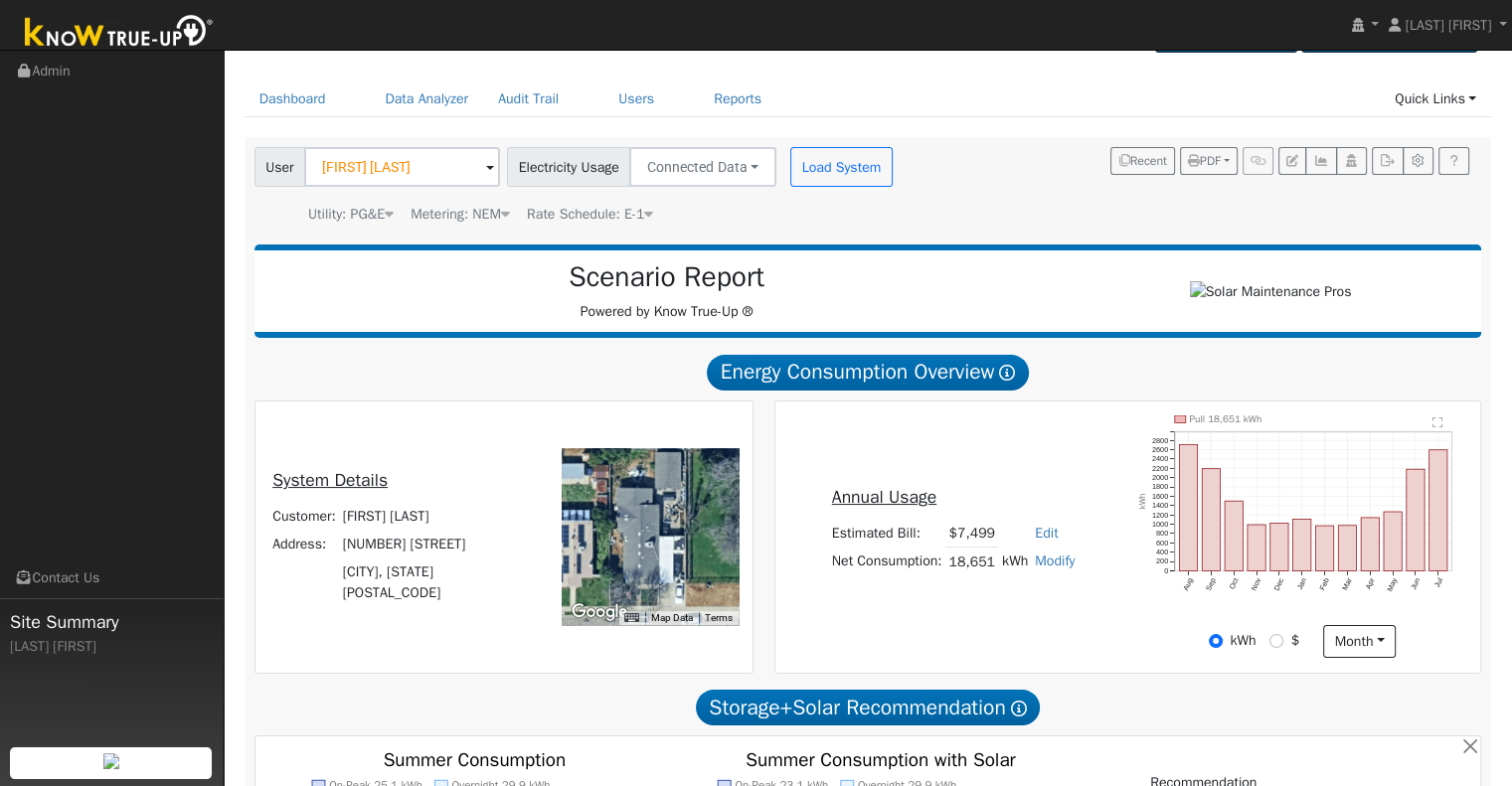 scroll, scrollTop: 0, scrollLeft: 0, axis: both 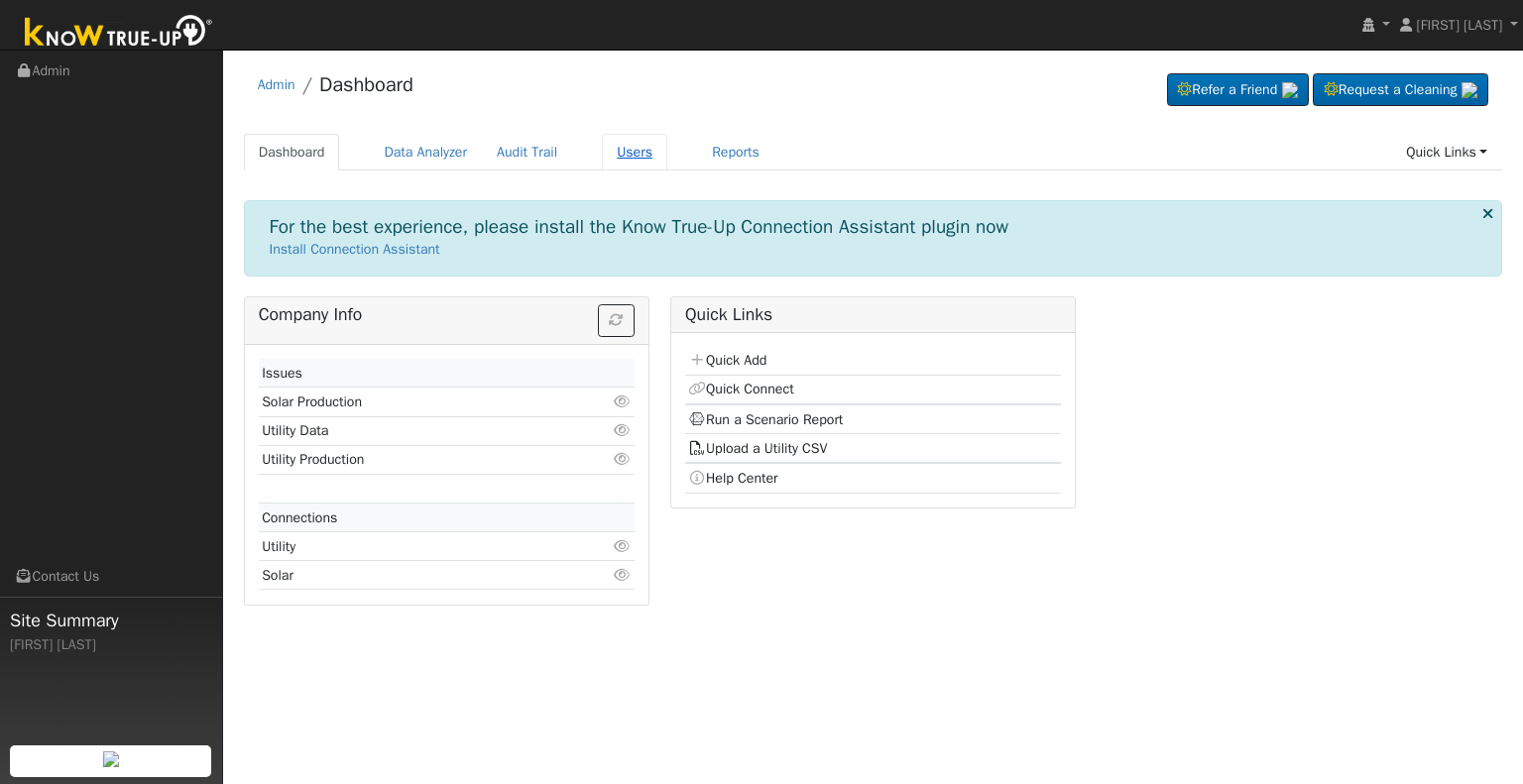 click on "Users" at bounding box center [635, 152] 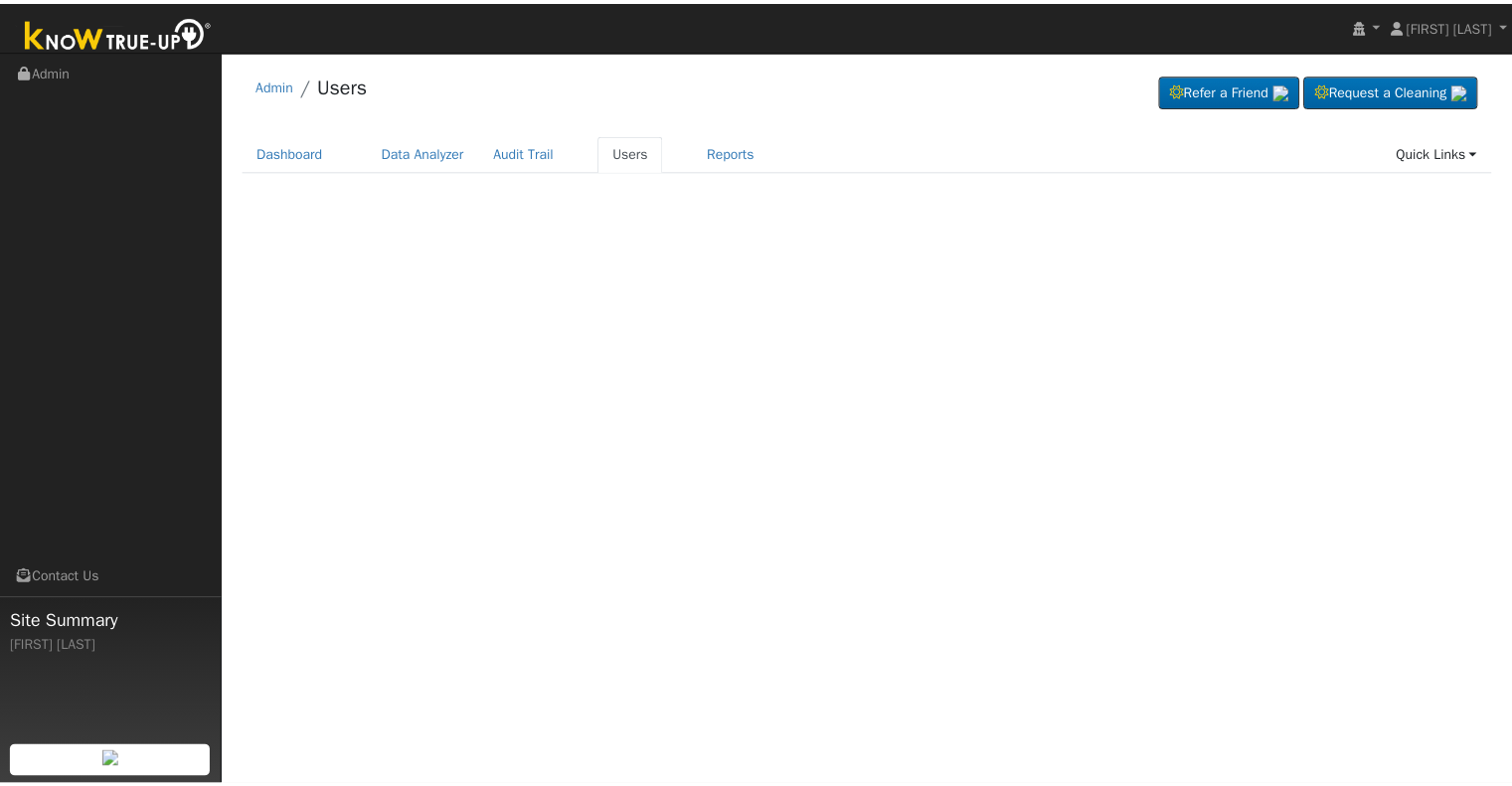 scroll, scrollTop: 0, scrollLeft: 0, axis: both 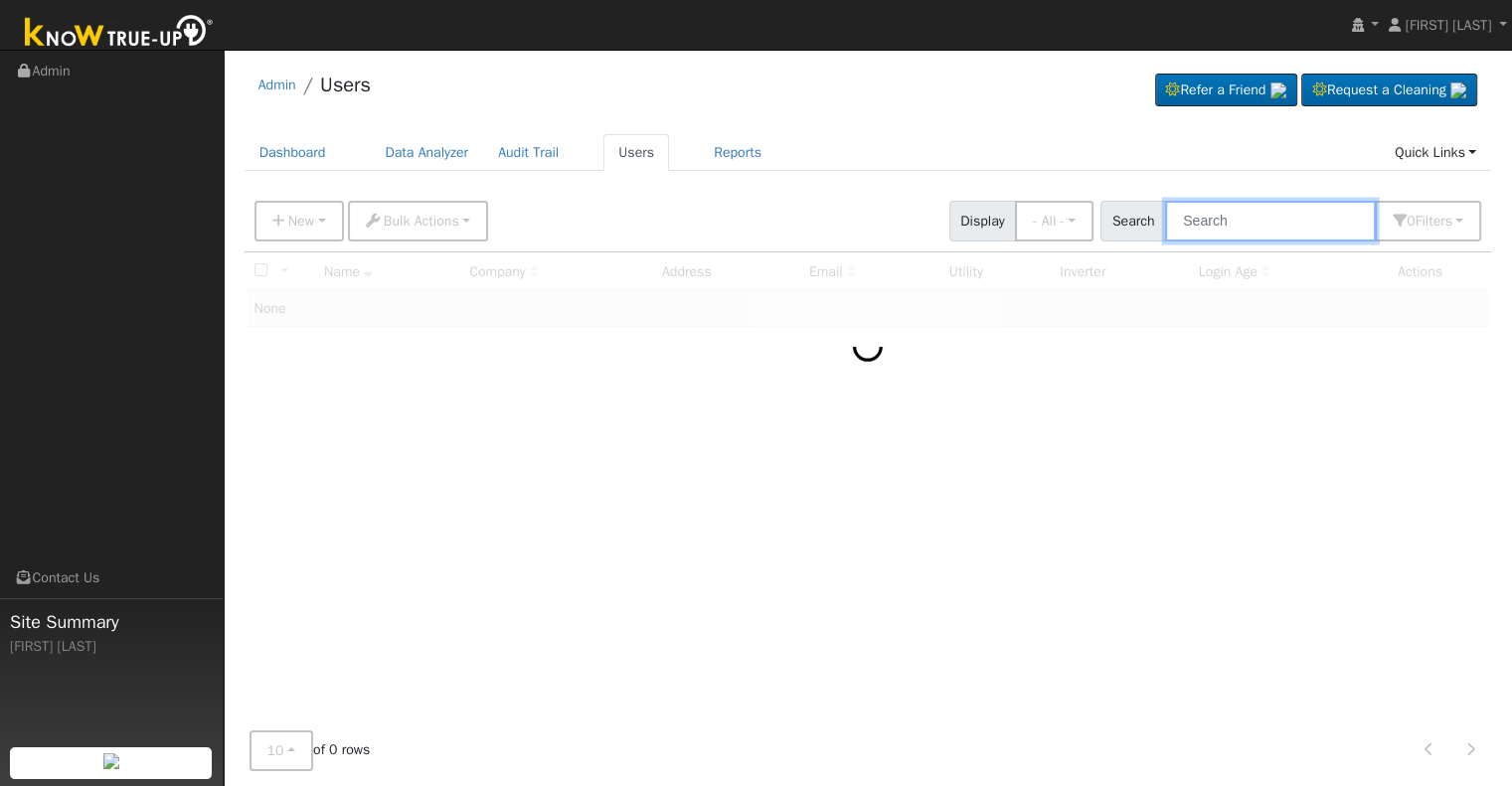 click at bounding box center [1270, 221] 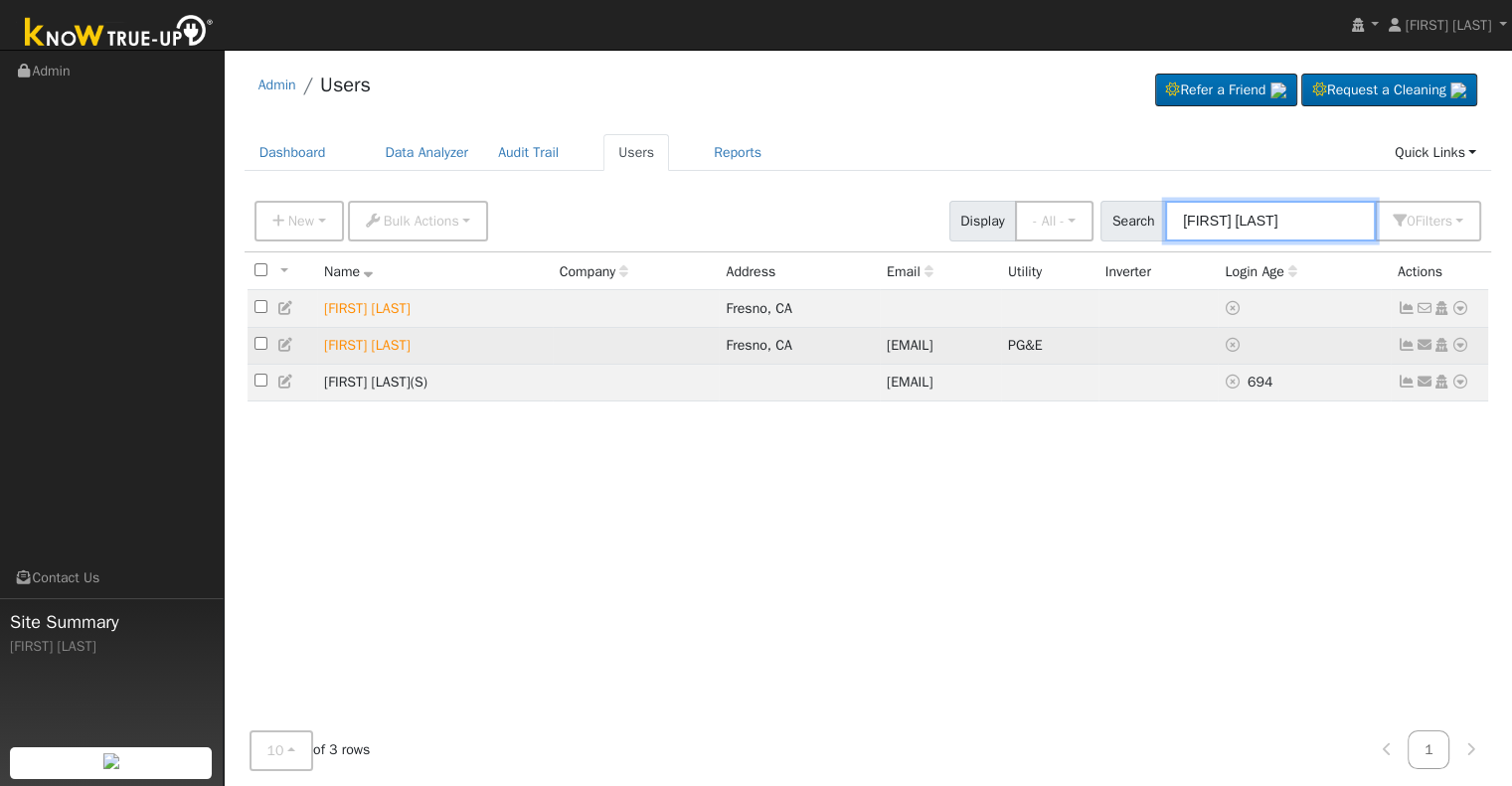 type on "[NAME] [LAST]" 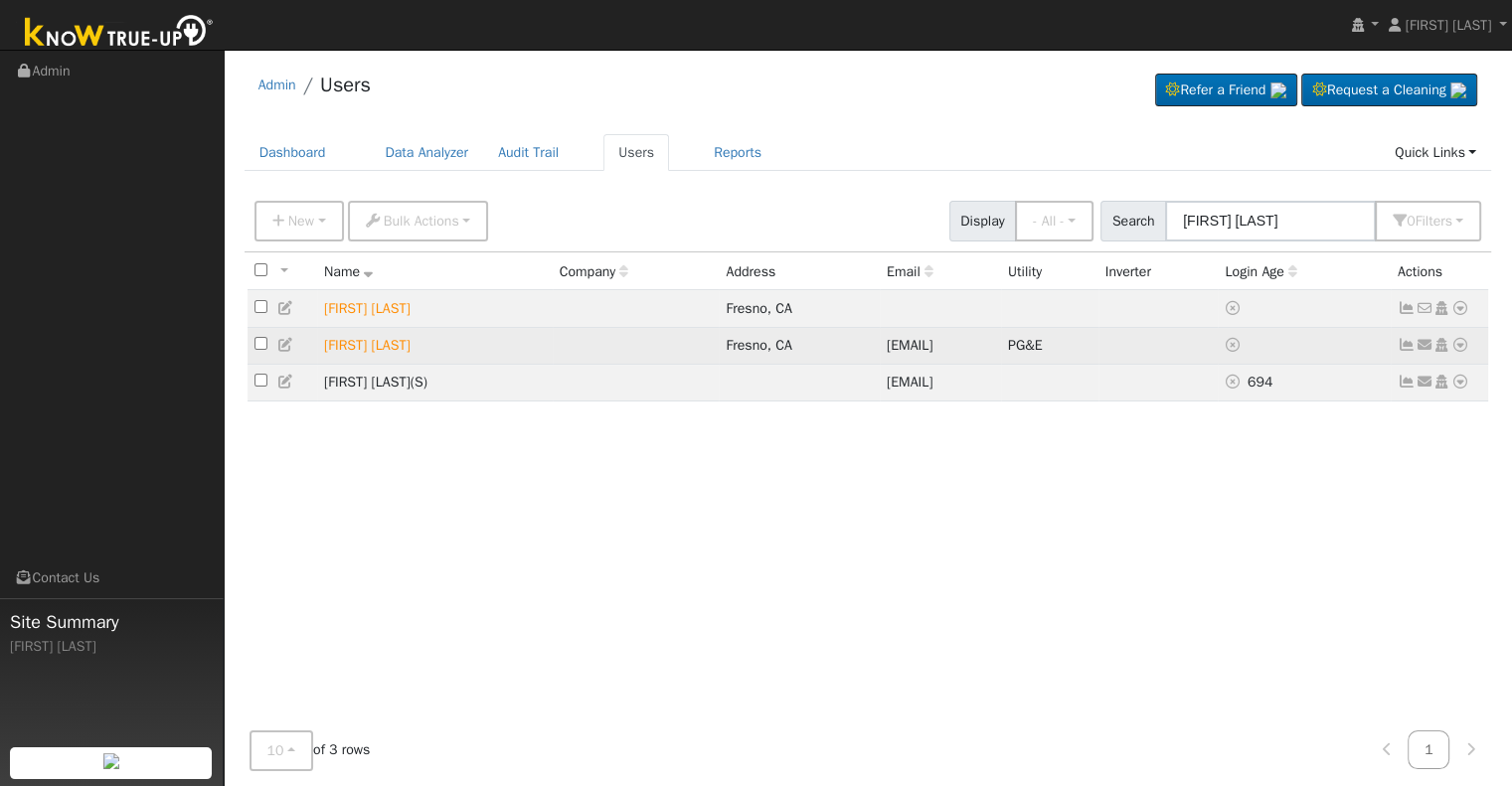 click at bounding box center (1460, 345) 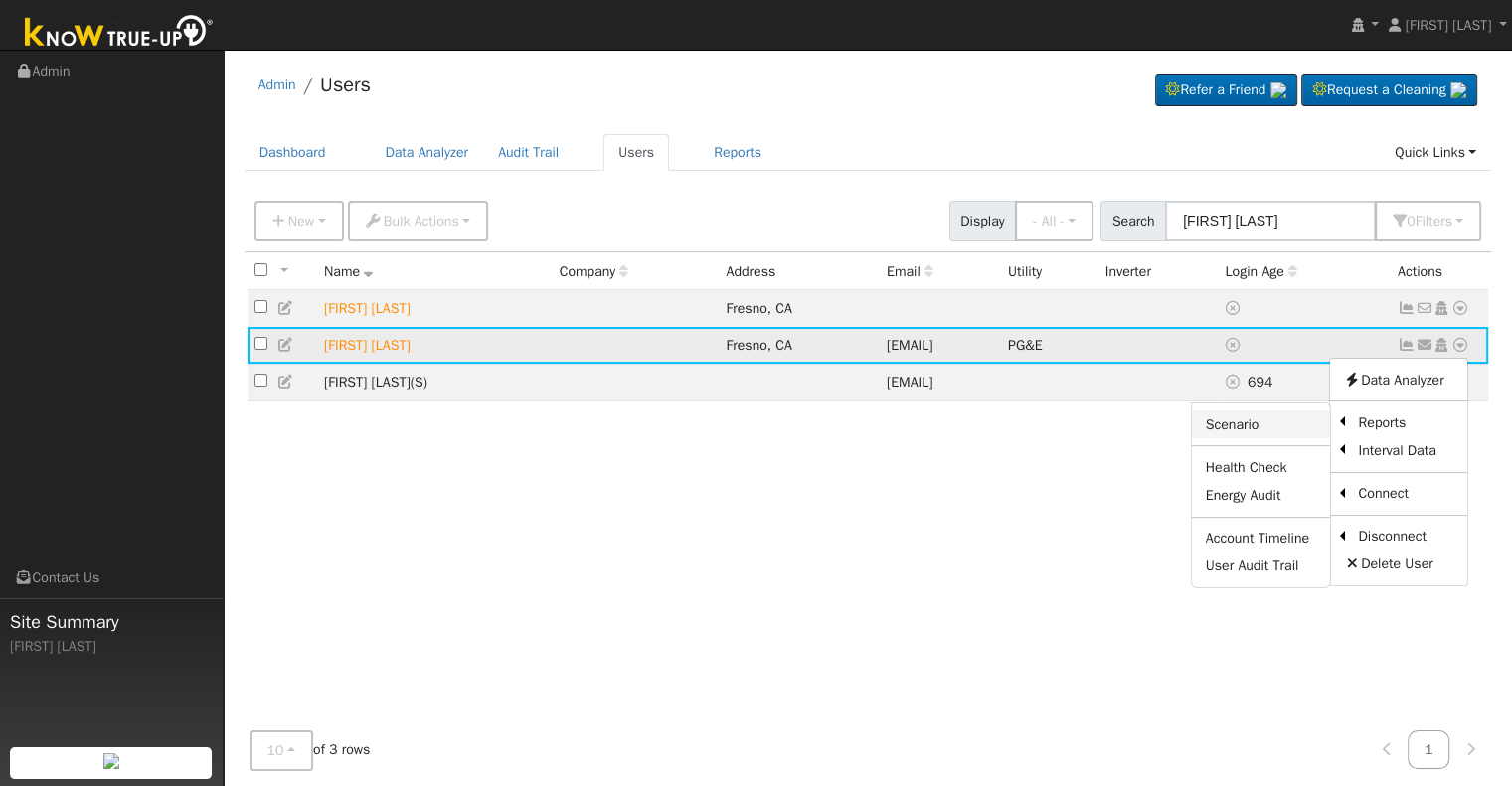 click on "Scenario" at bounding box center [1260, 424] 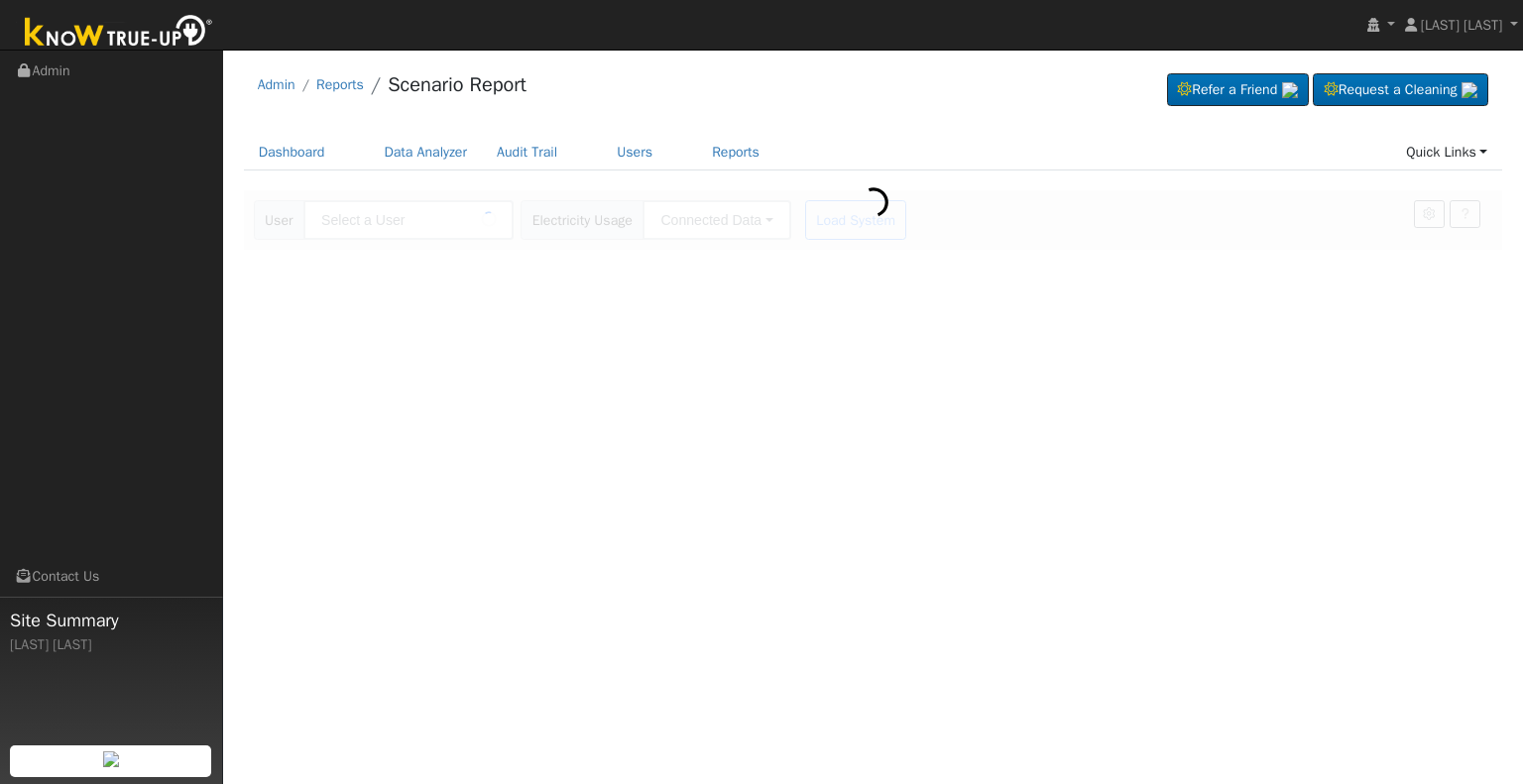 type on "[FIRST] [LAST]" 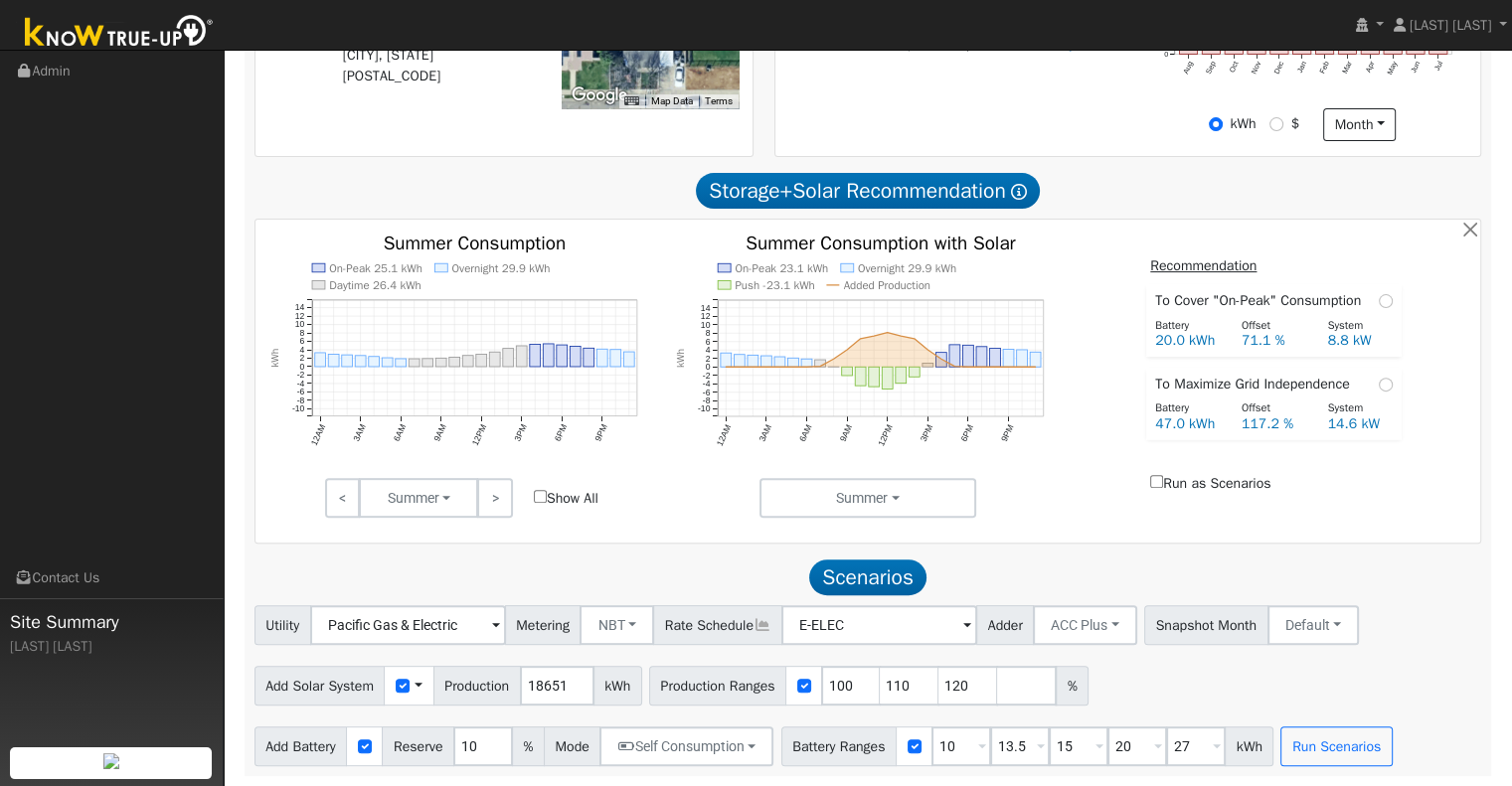 scroll, scrollTop: 575, scrollLeft: 0, axis: vertical 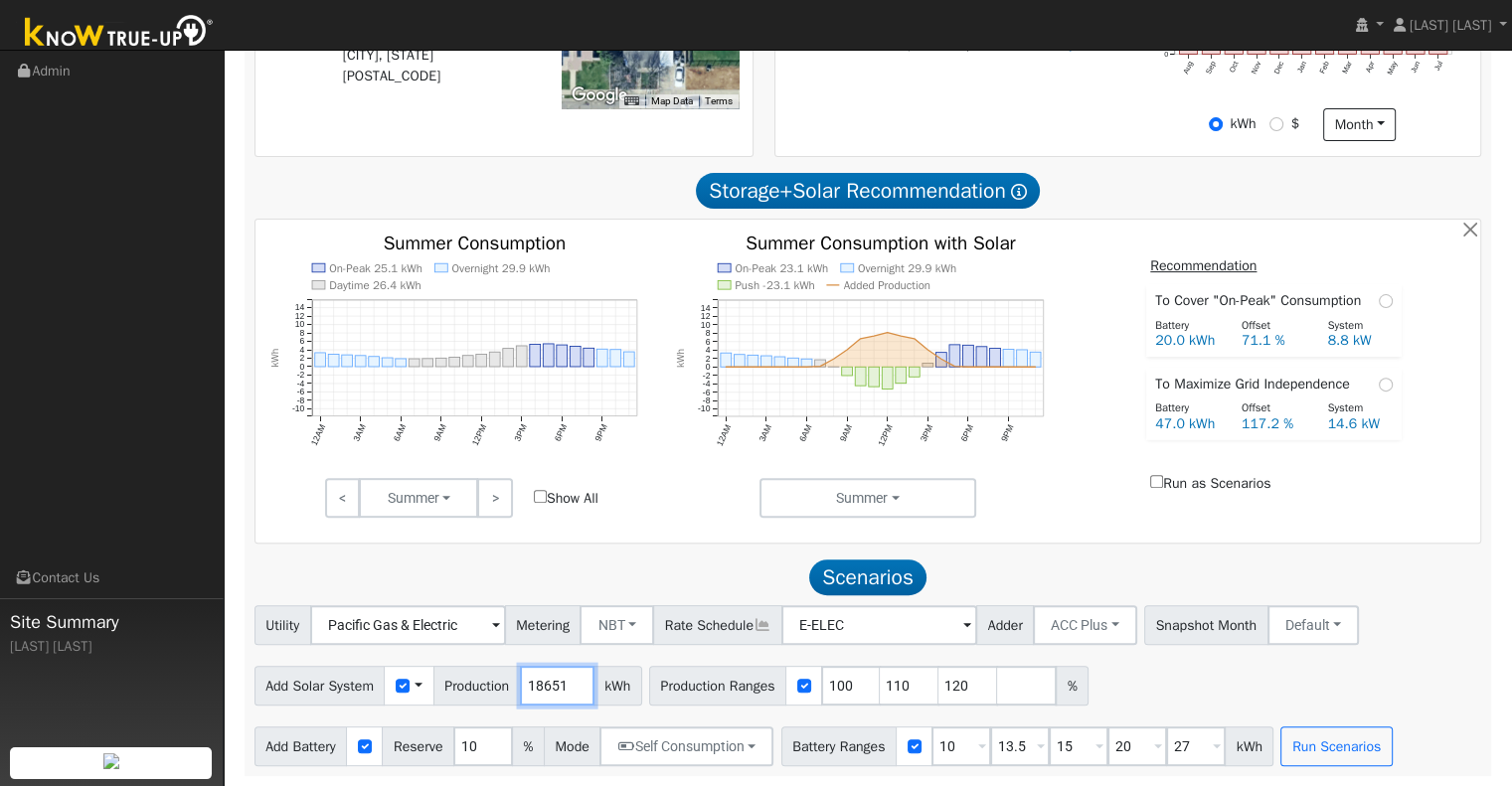 drag, startPoint x: 571, startPoint y: 683, endPoint x: 483, endPoint y: 695, distance: 88.814413 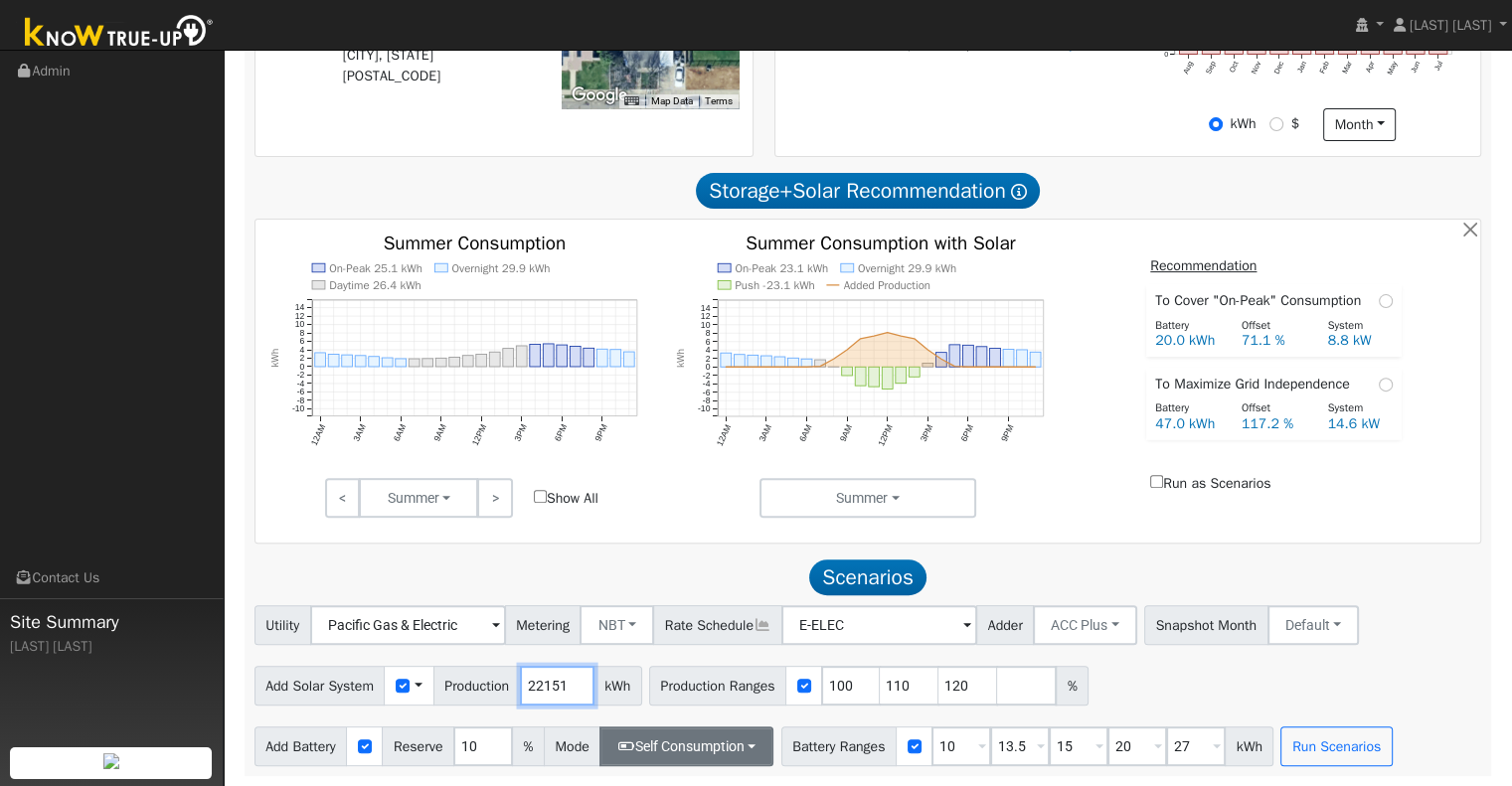 type on "22151" 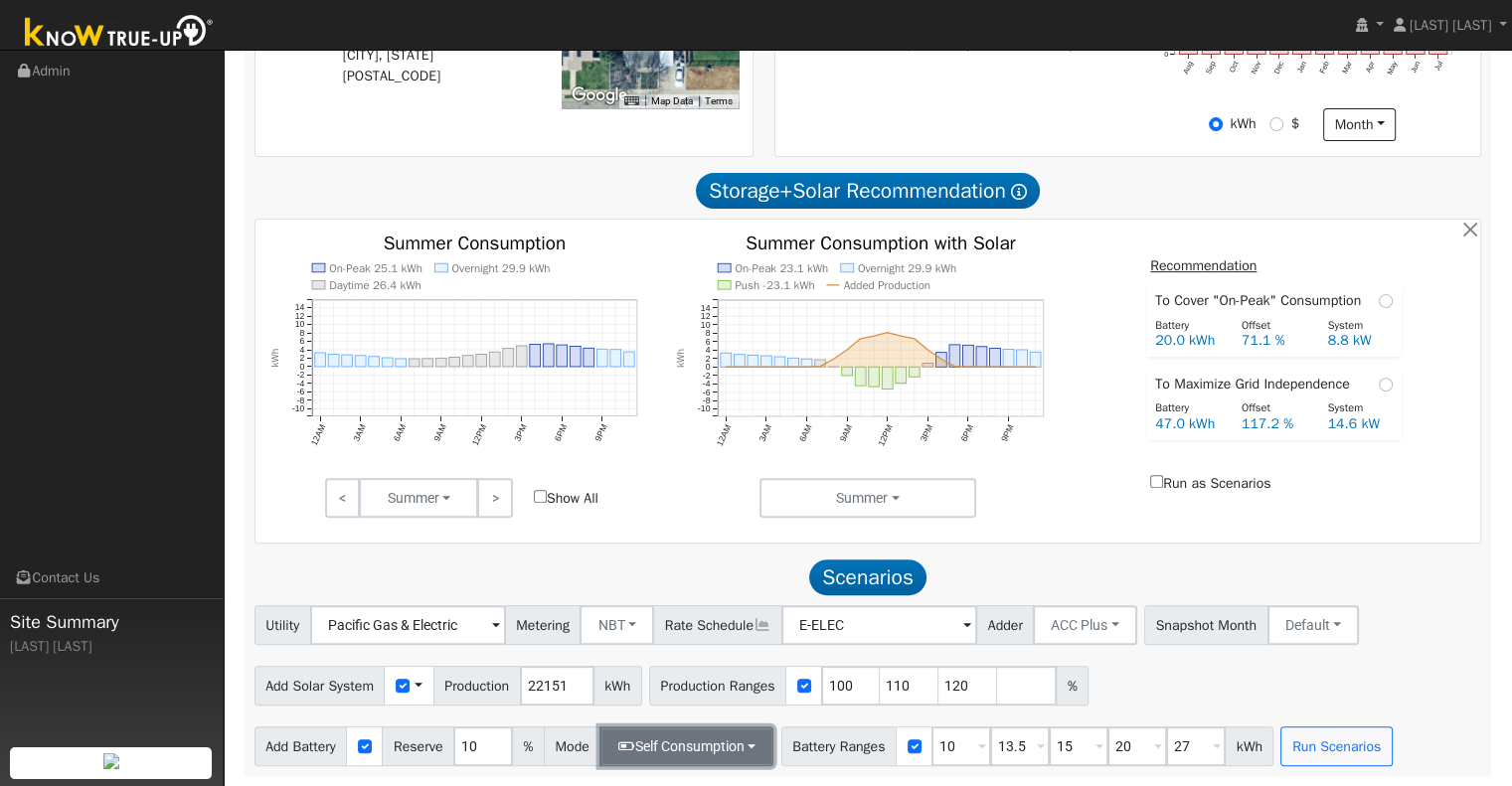 click on "Self Consumption" at bounding box center [686, 746] 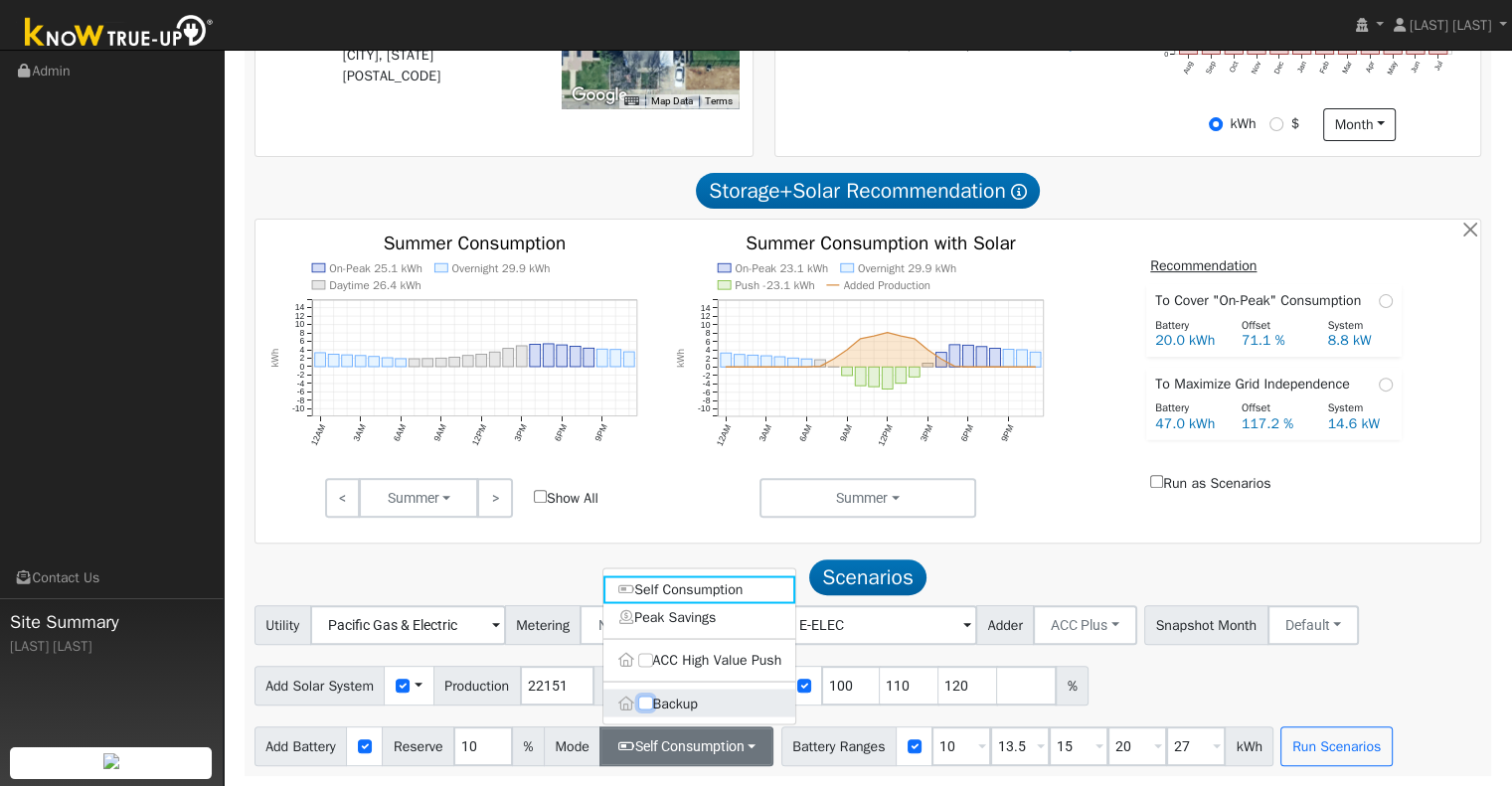 click on "Backup" at bounding box center (645, 704) 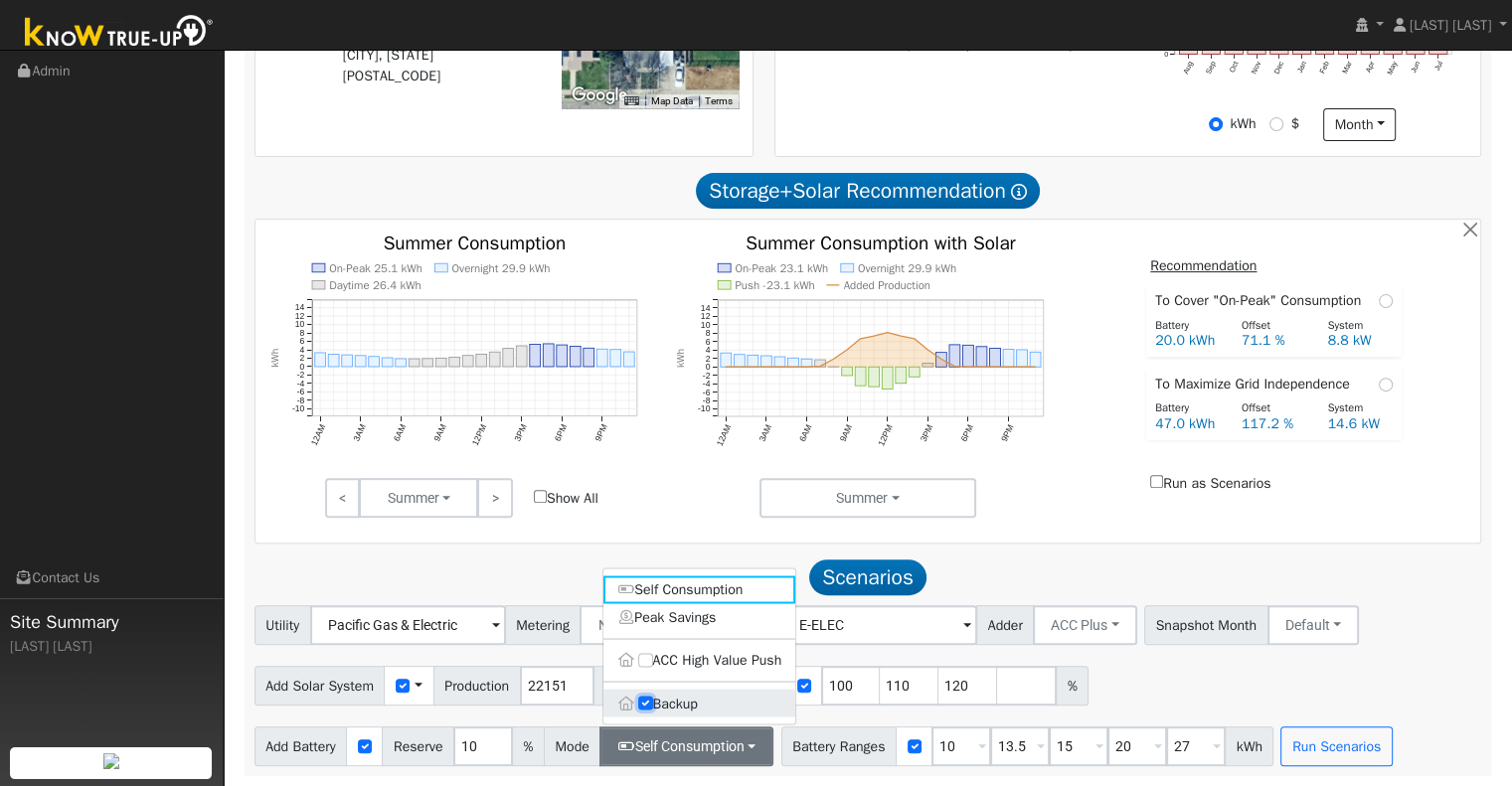 type on "20" 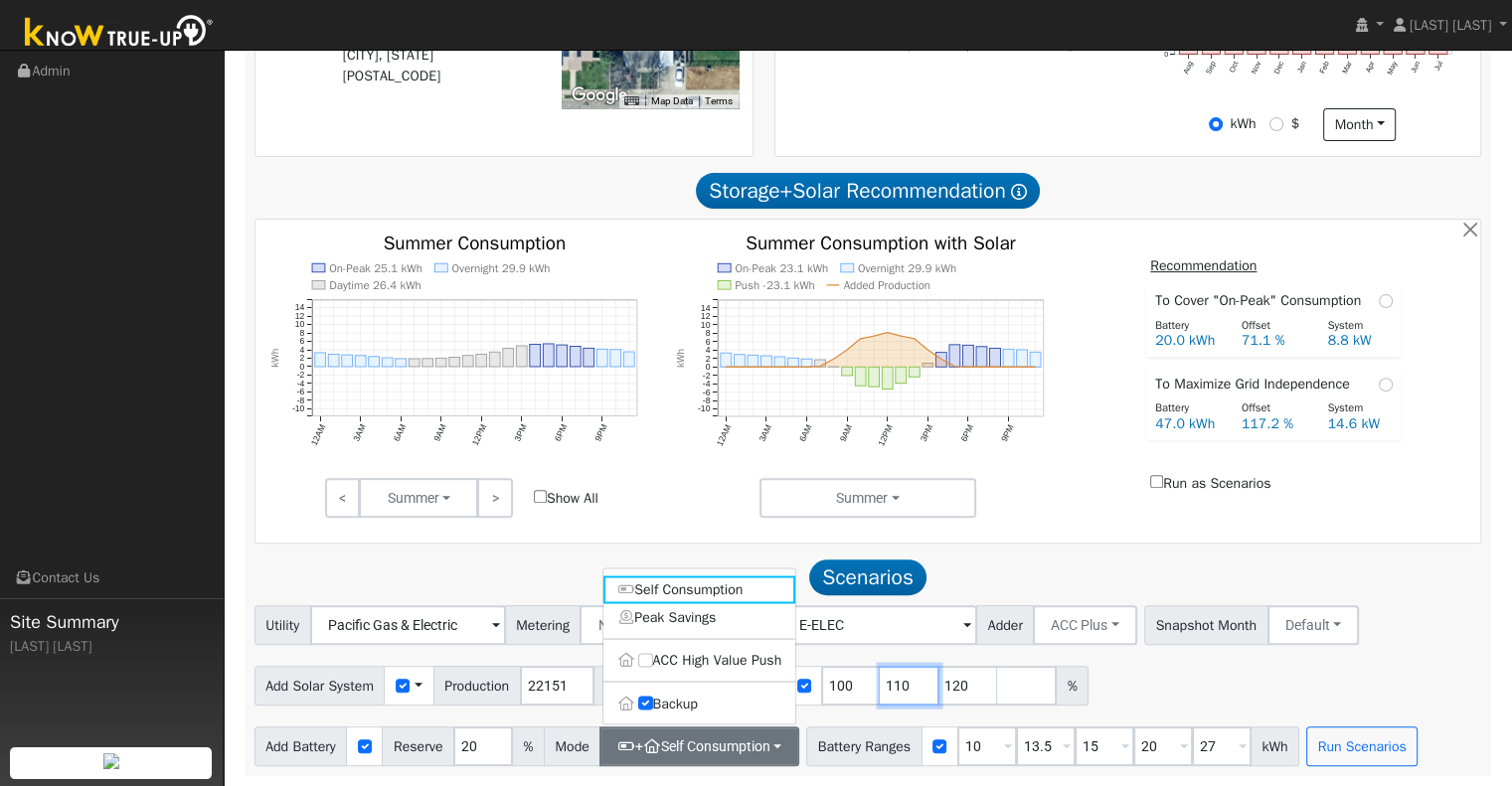 click on "110" at bounding box center (910, 686) 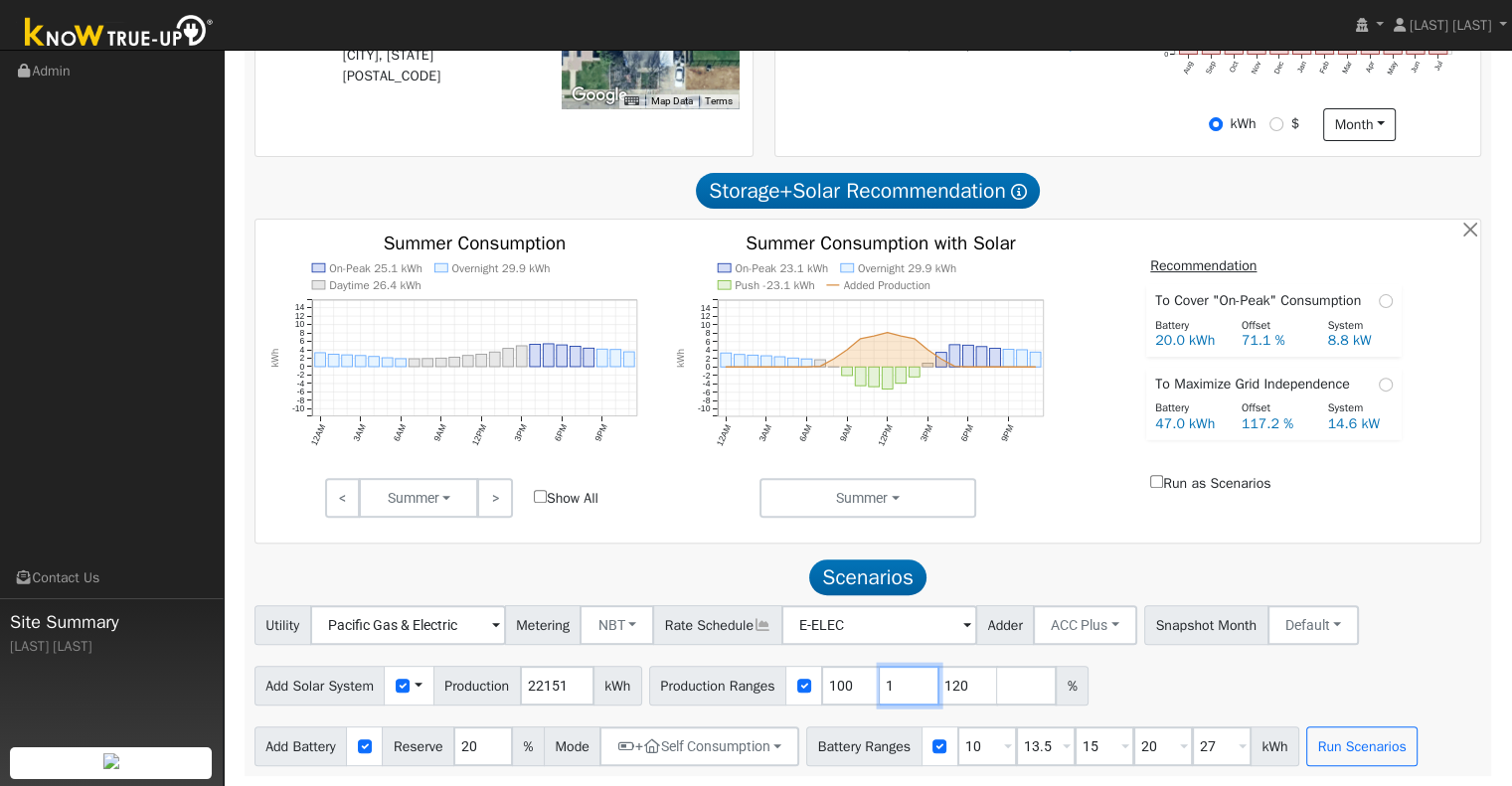 type on "120" 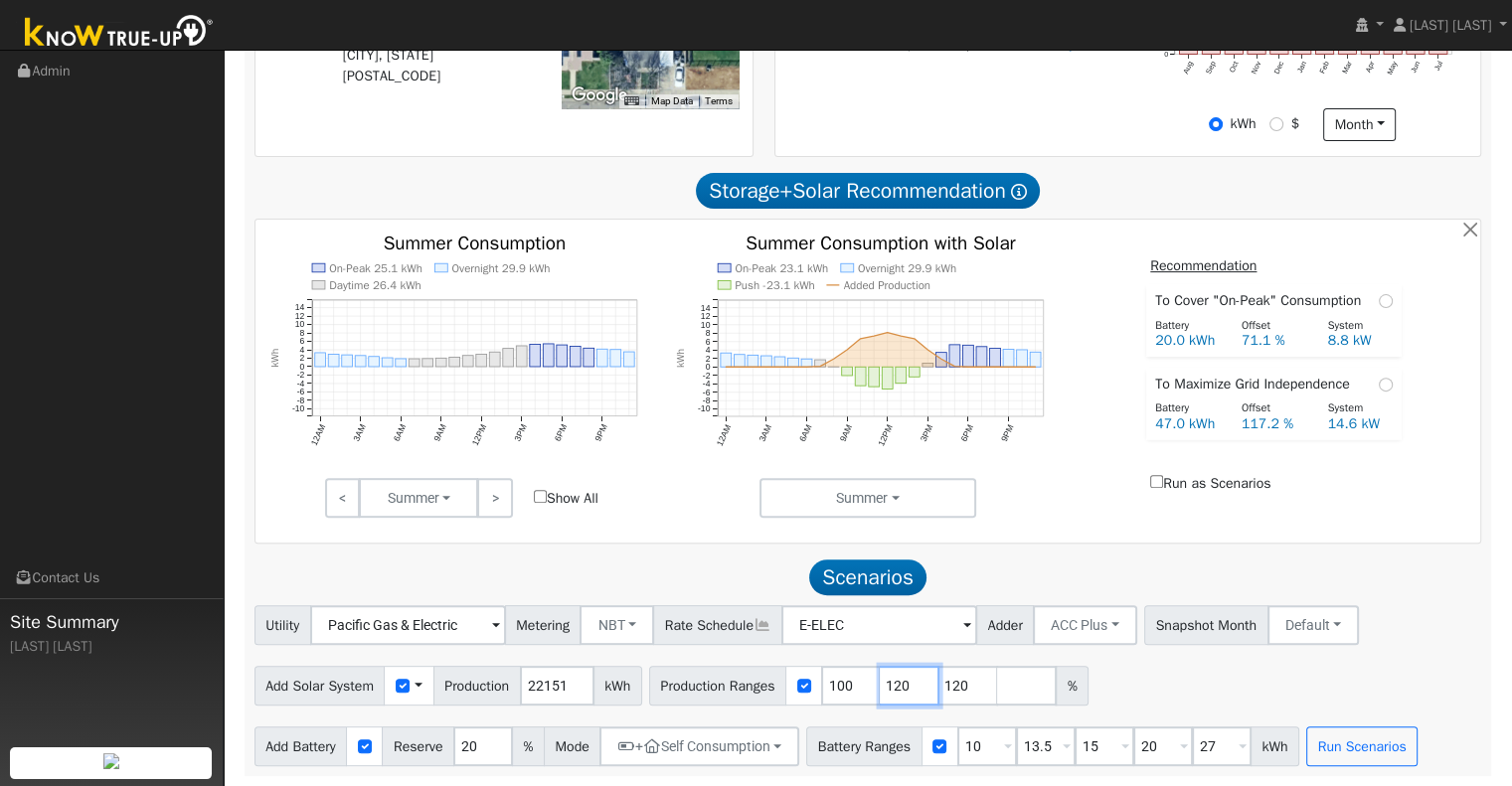 type 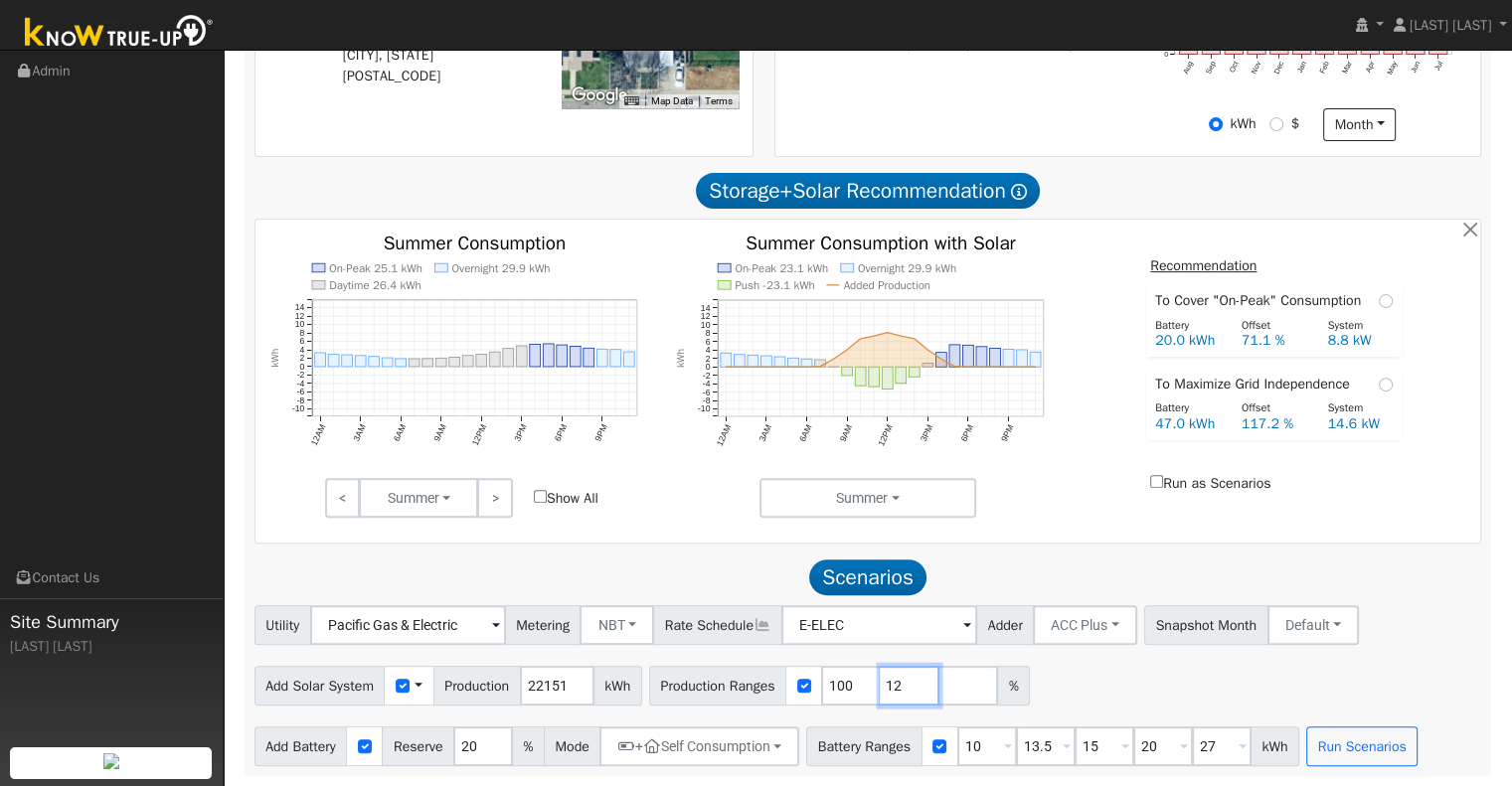 type on "1" 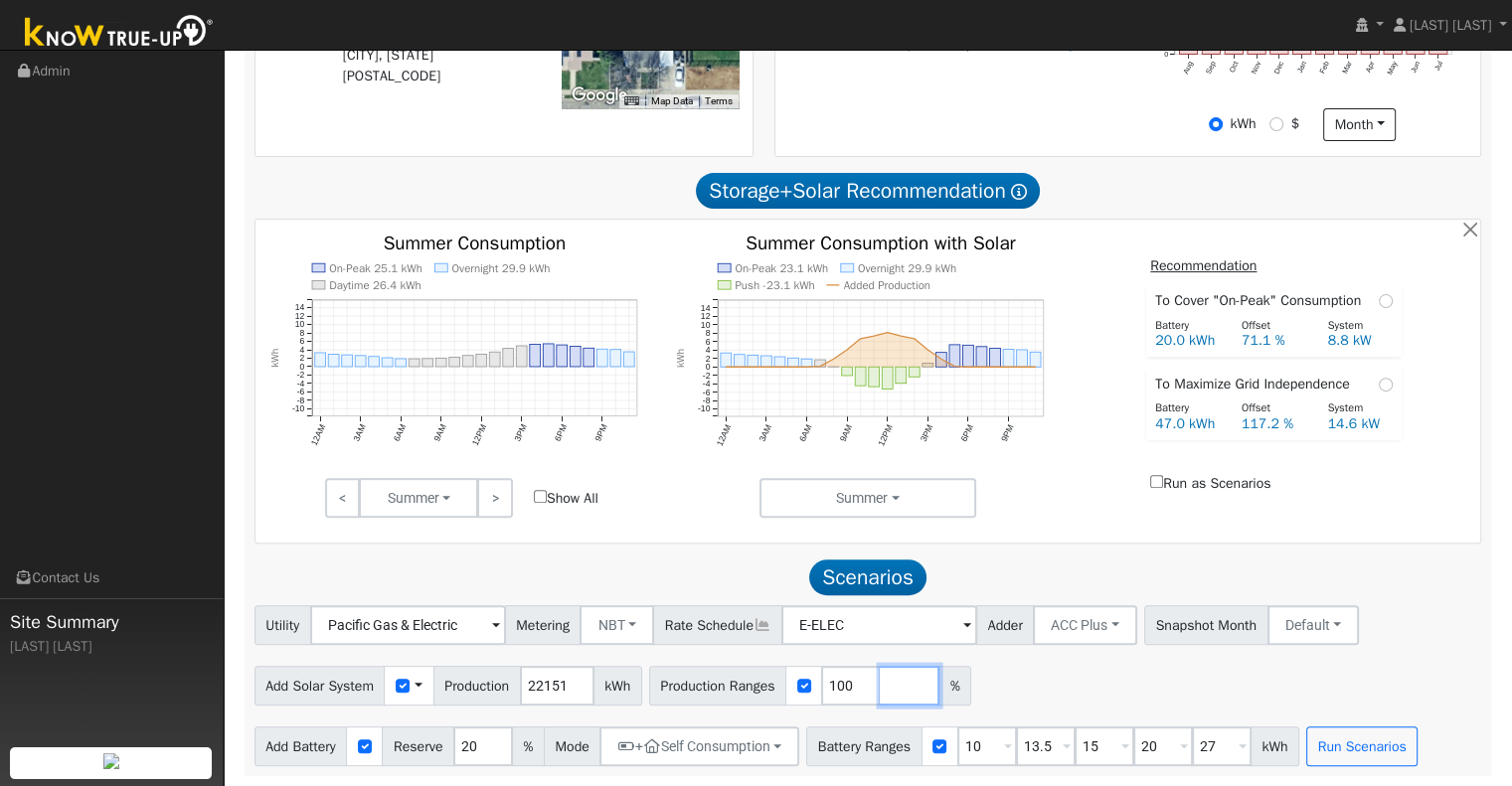 type 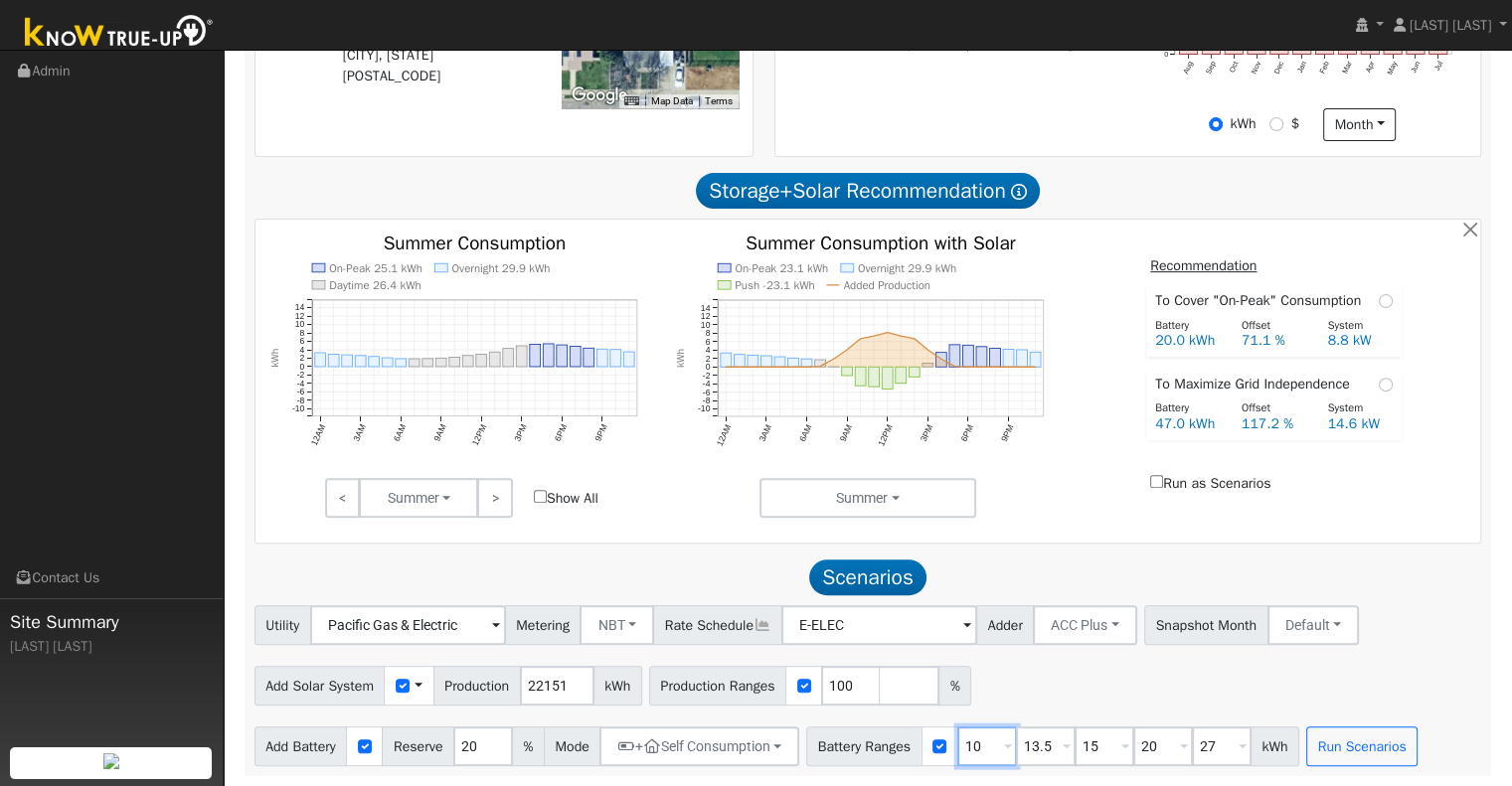 click on "10" at bounding box center (987, 746) 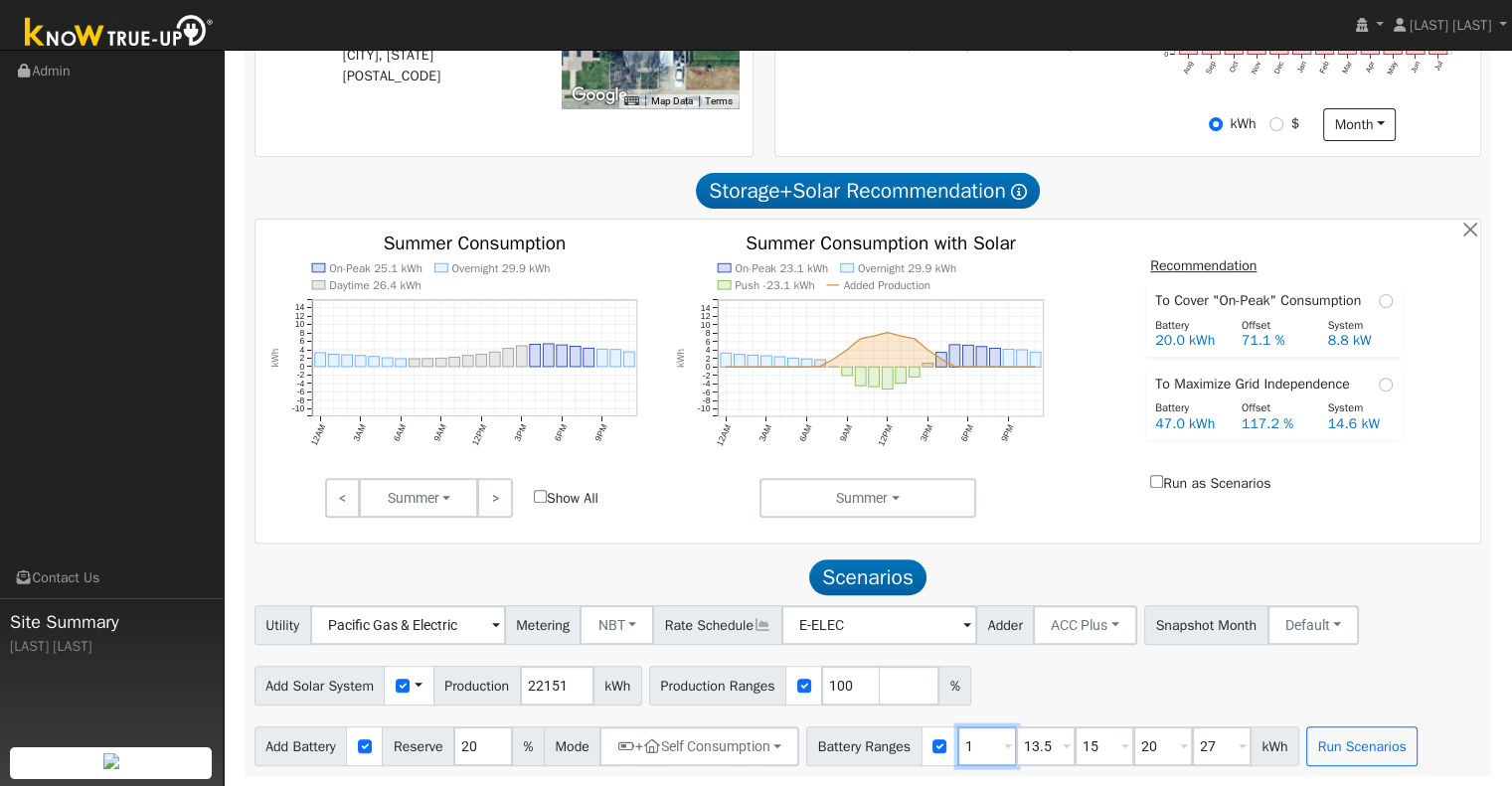 type on "13.5" 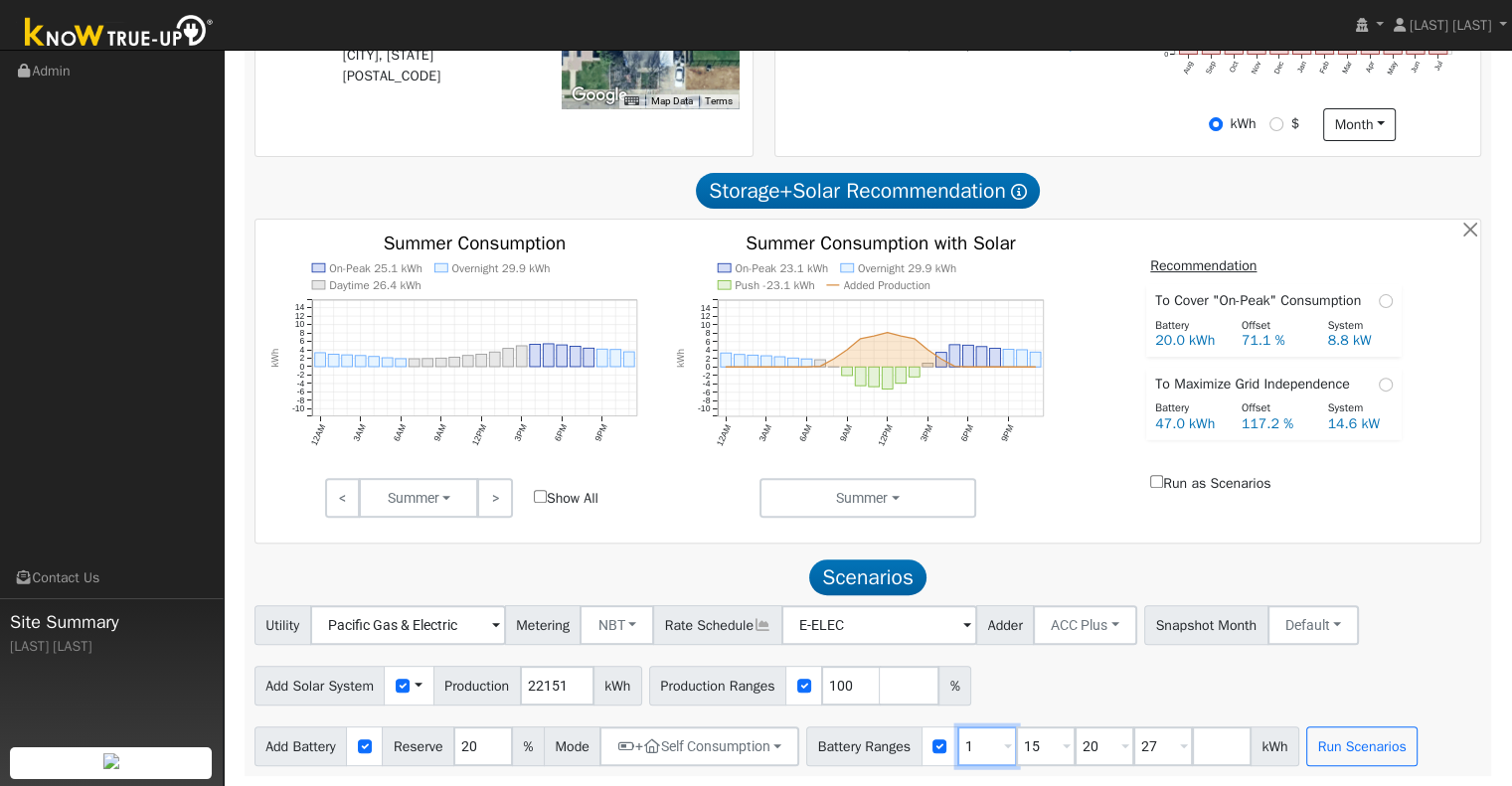 type on "15" 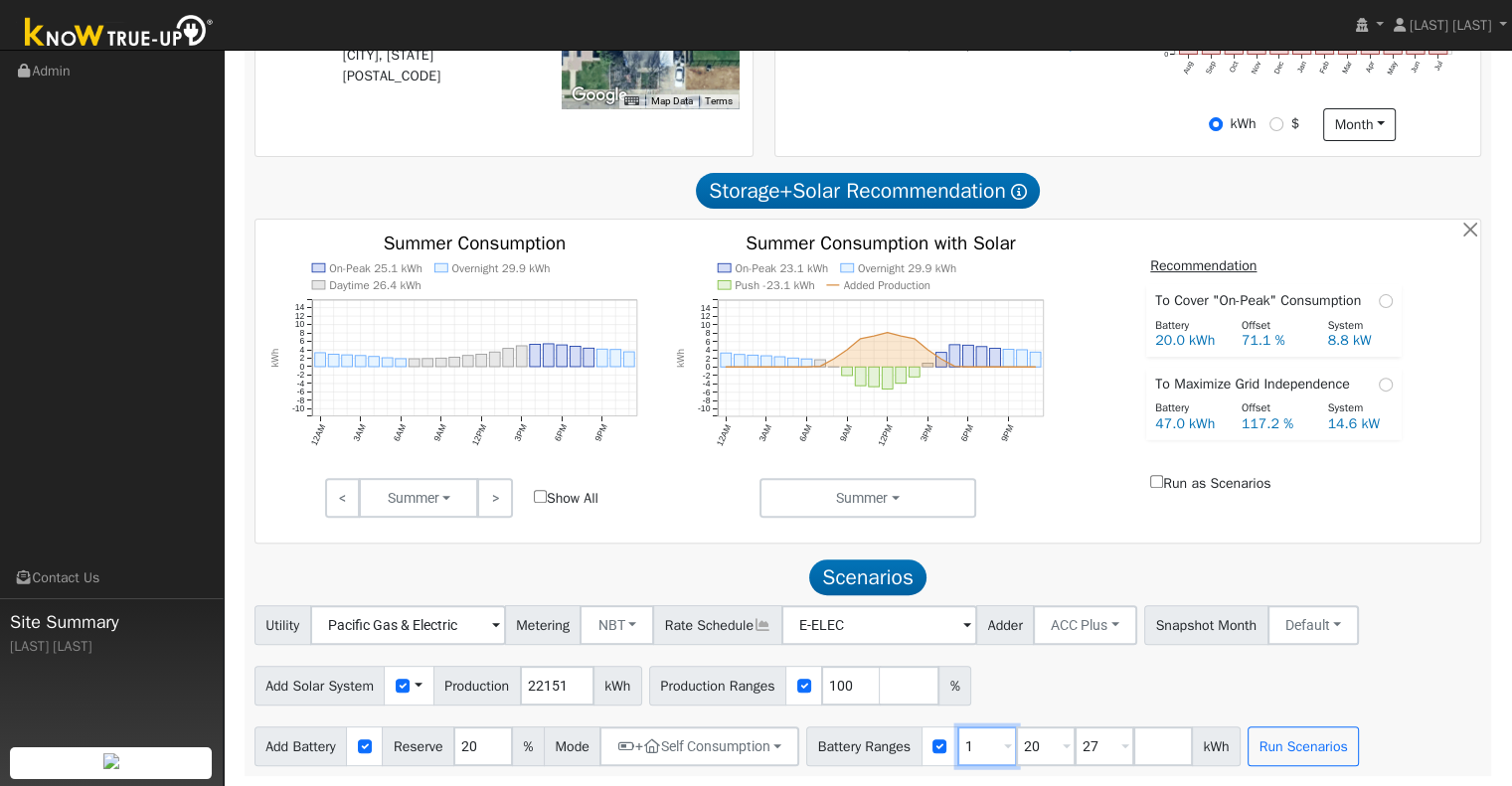 type on "20" 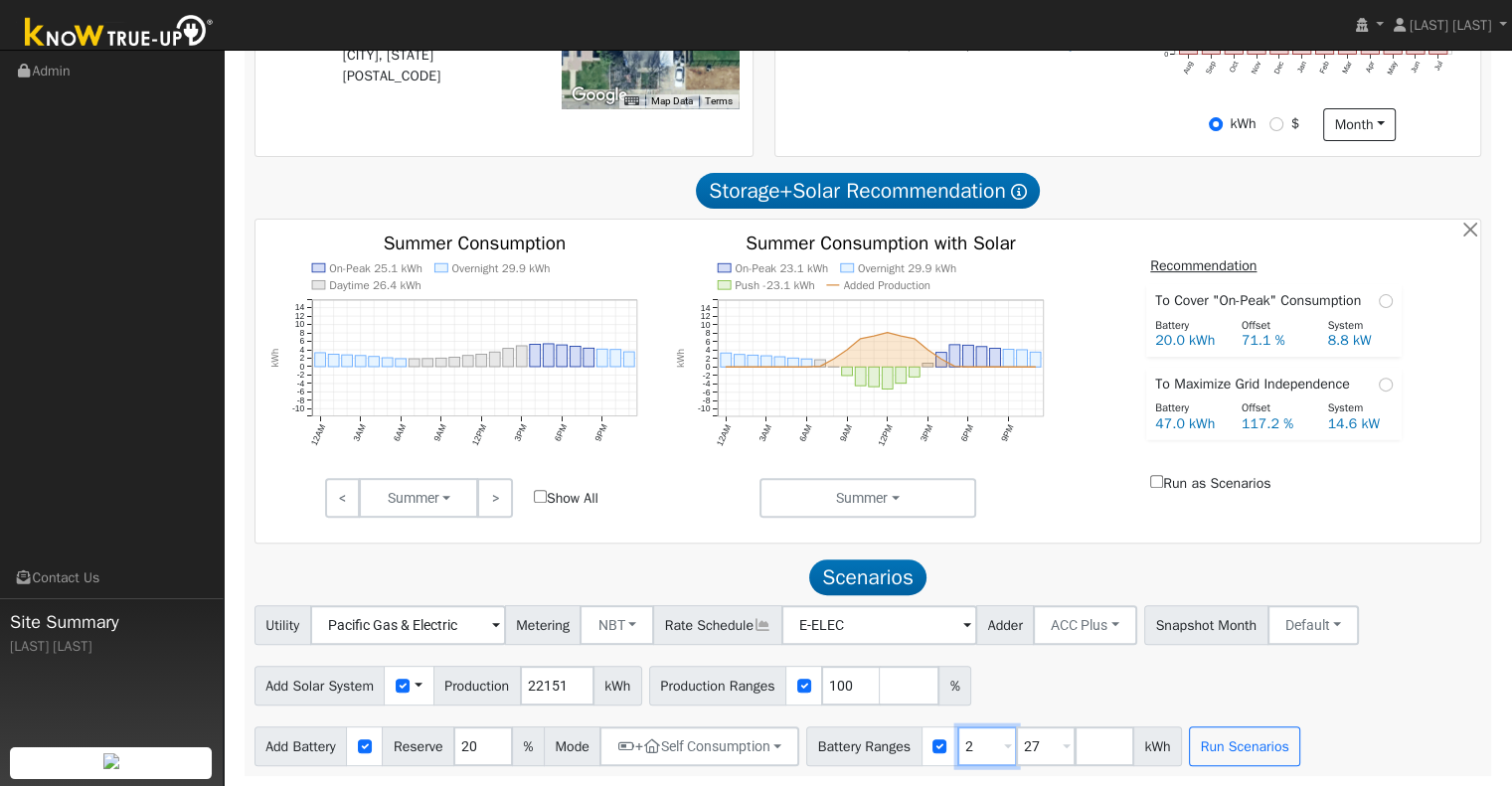 type on "27" 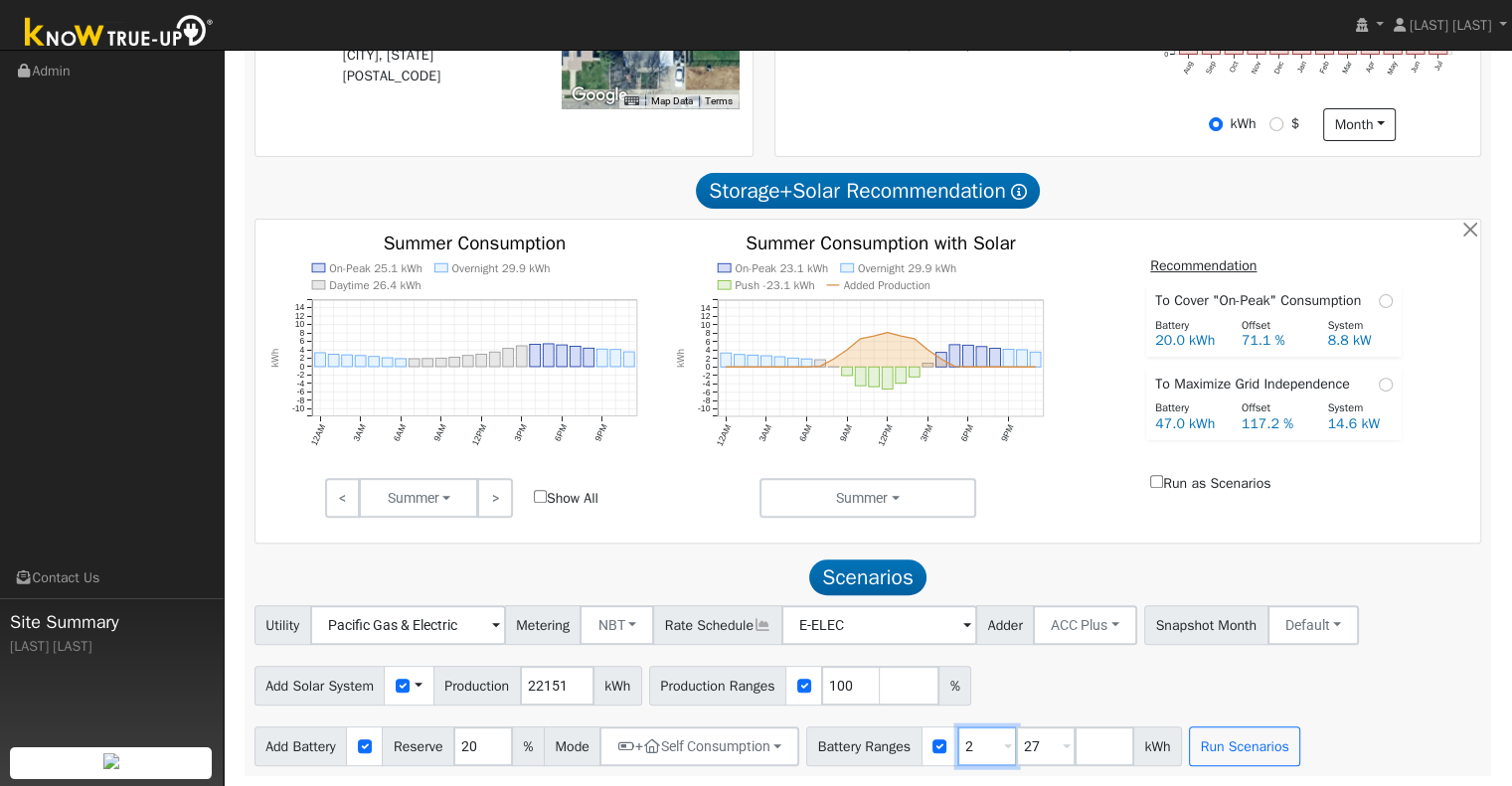 type 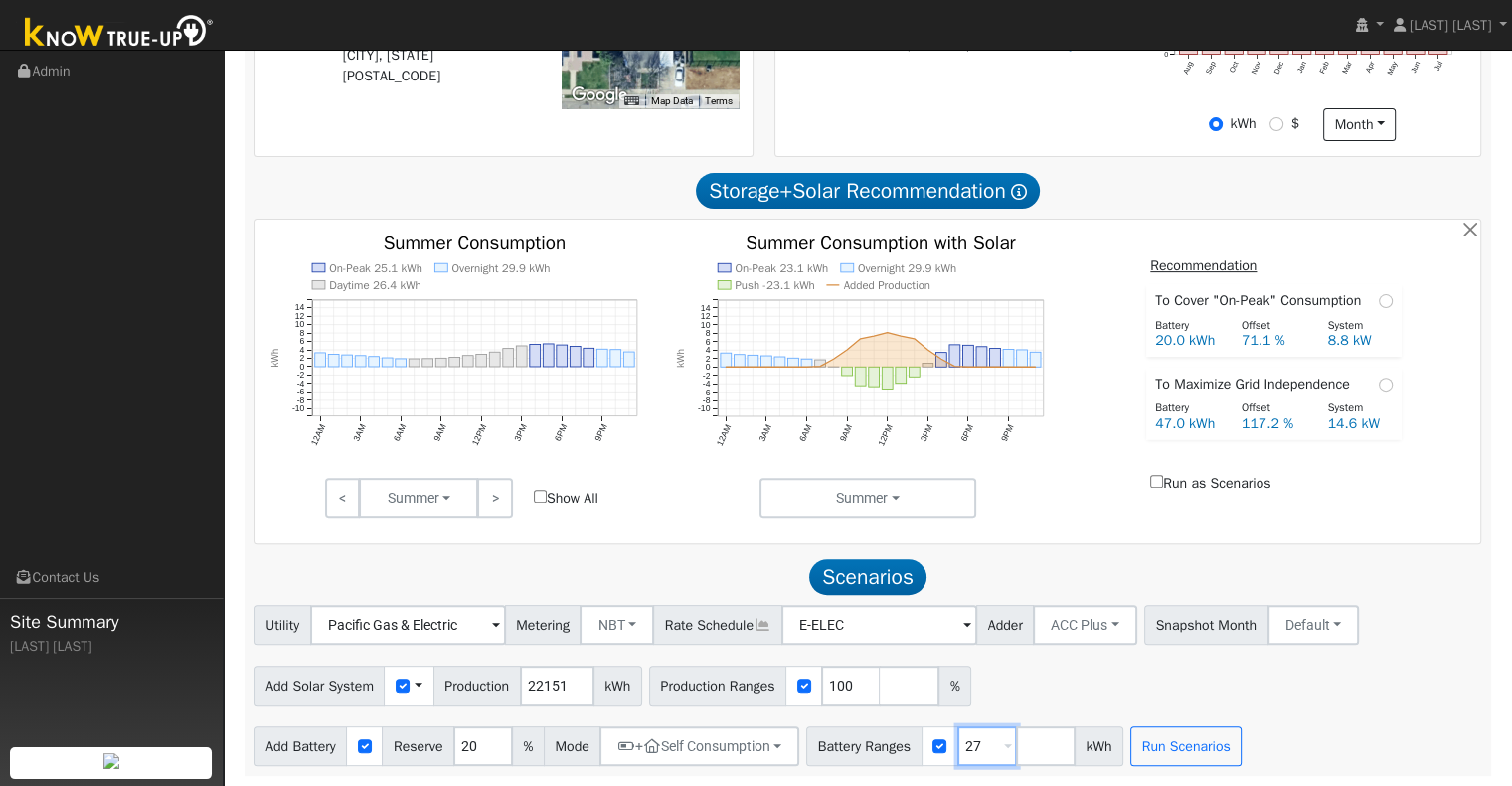 type on "2" 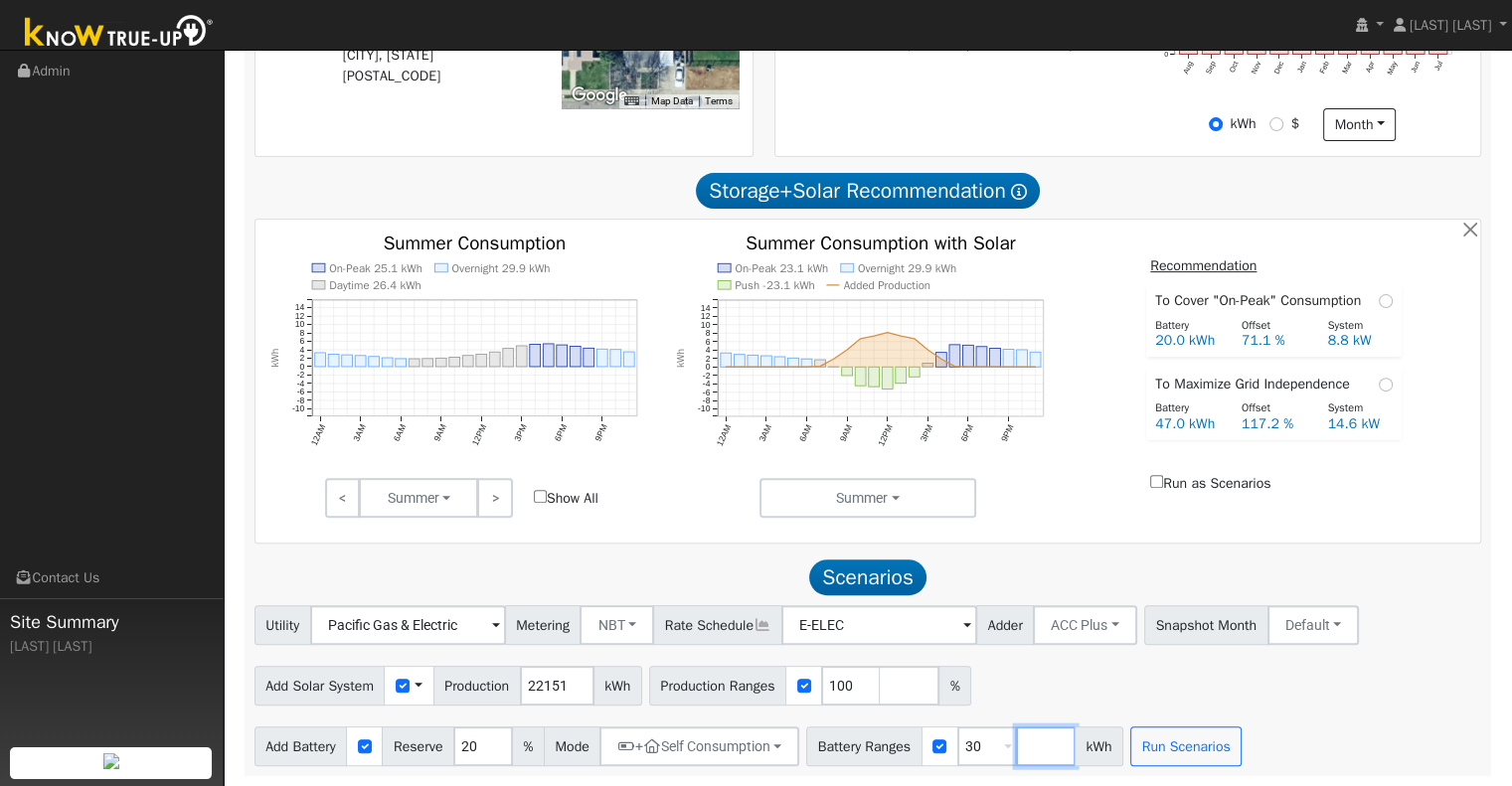 click at bounding box center (1046, 746) 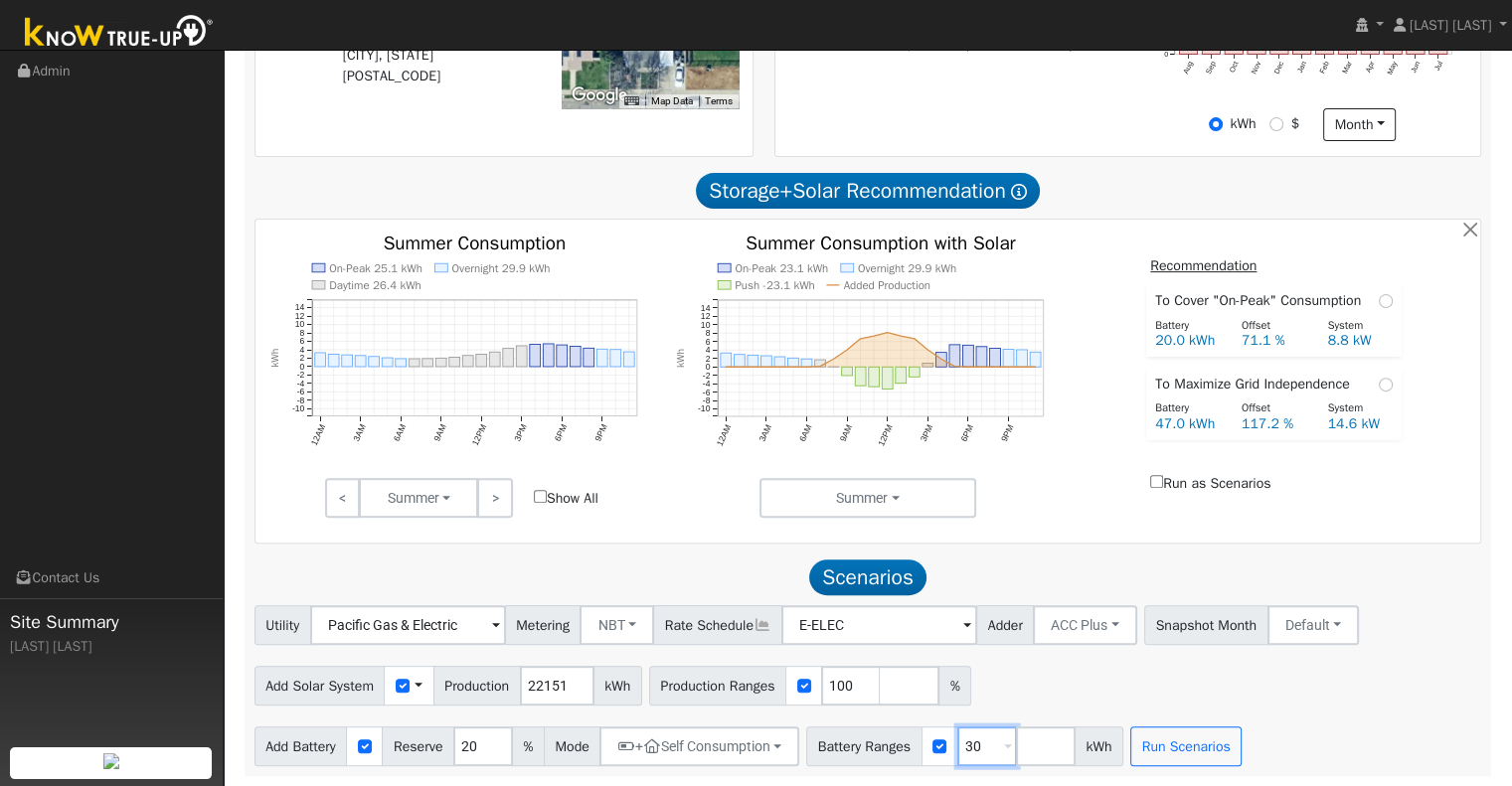 click on "30" at bounding box center [987, 746] 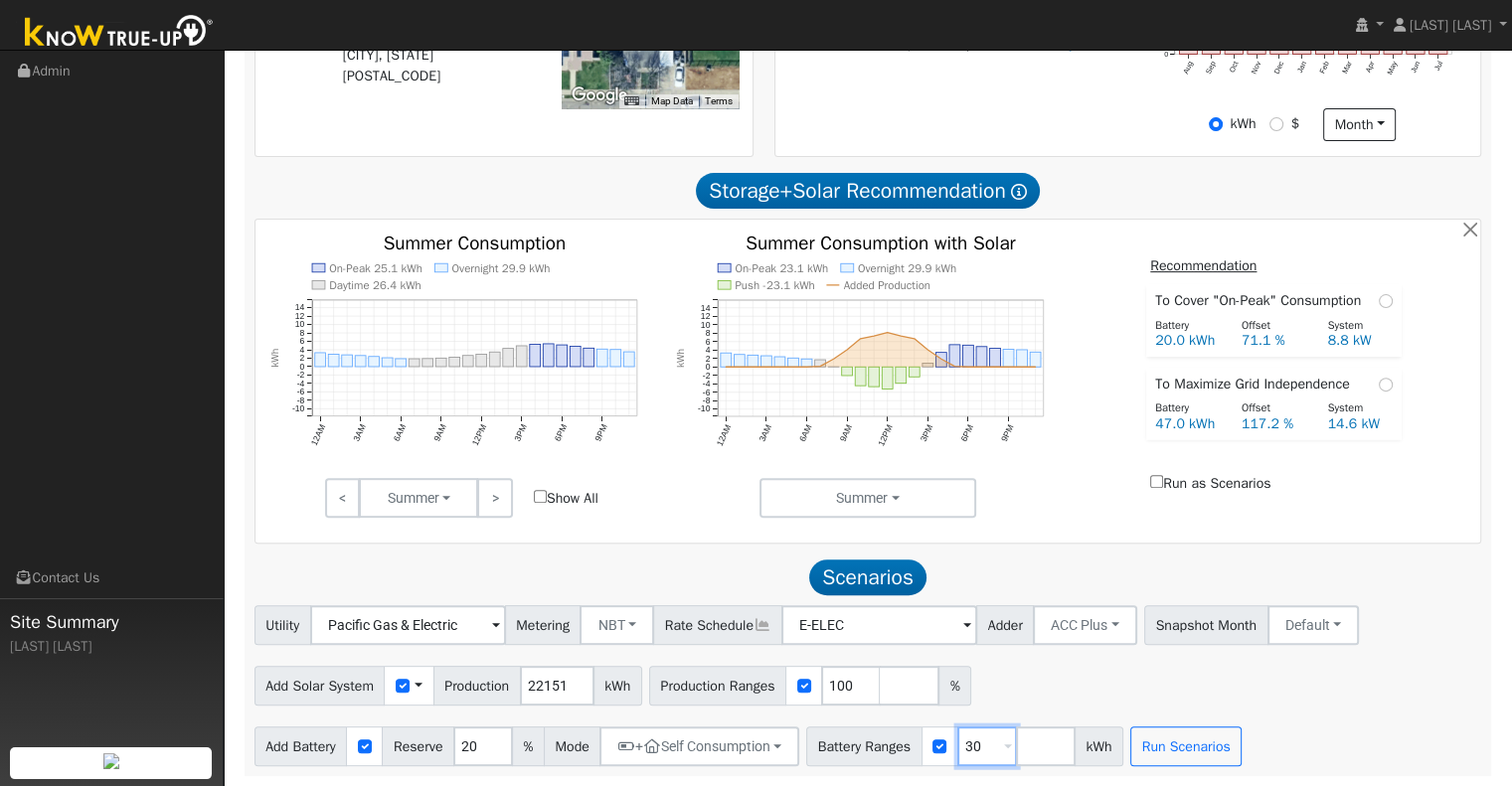type on "3" 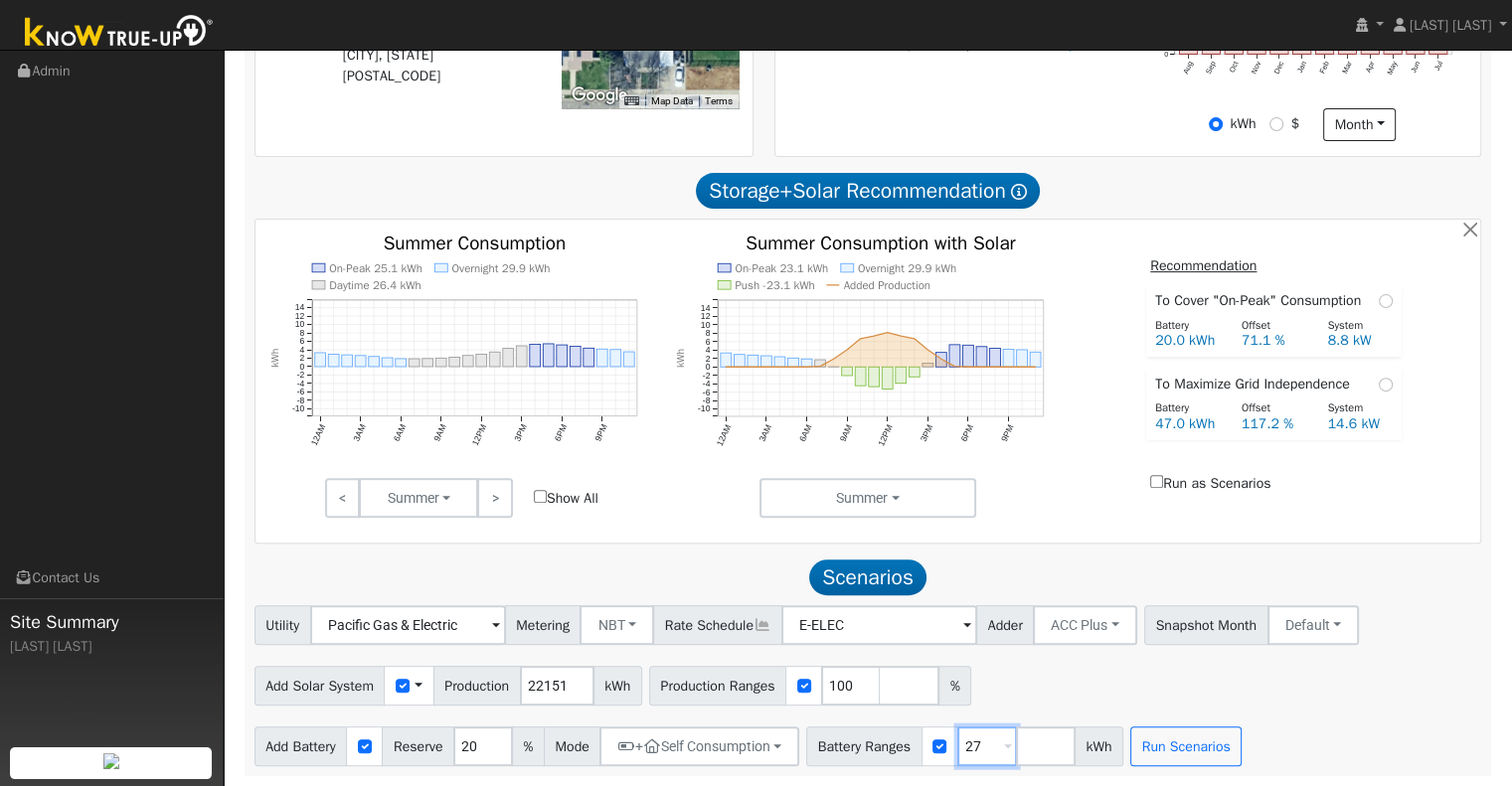 type on "27" 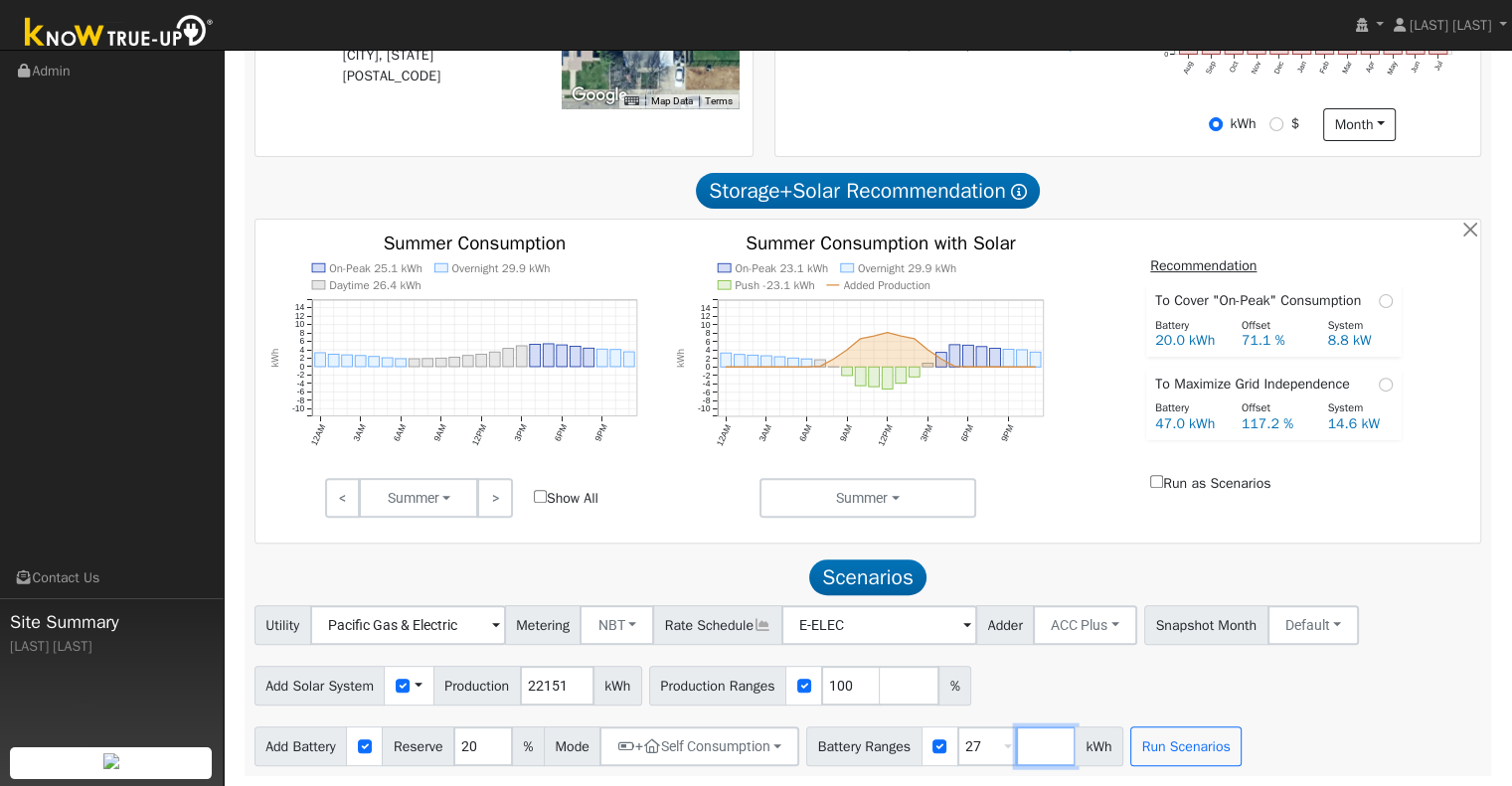 click at bounding box center (1046, 746) 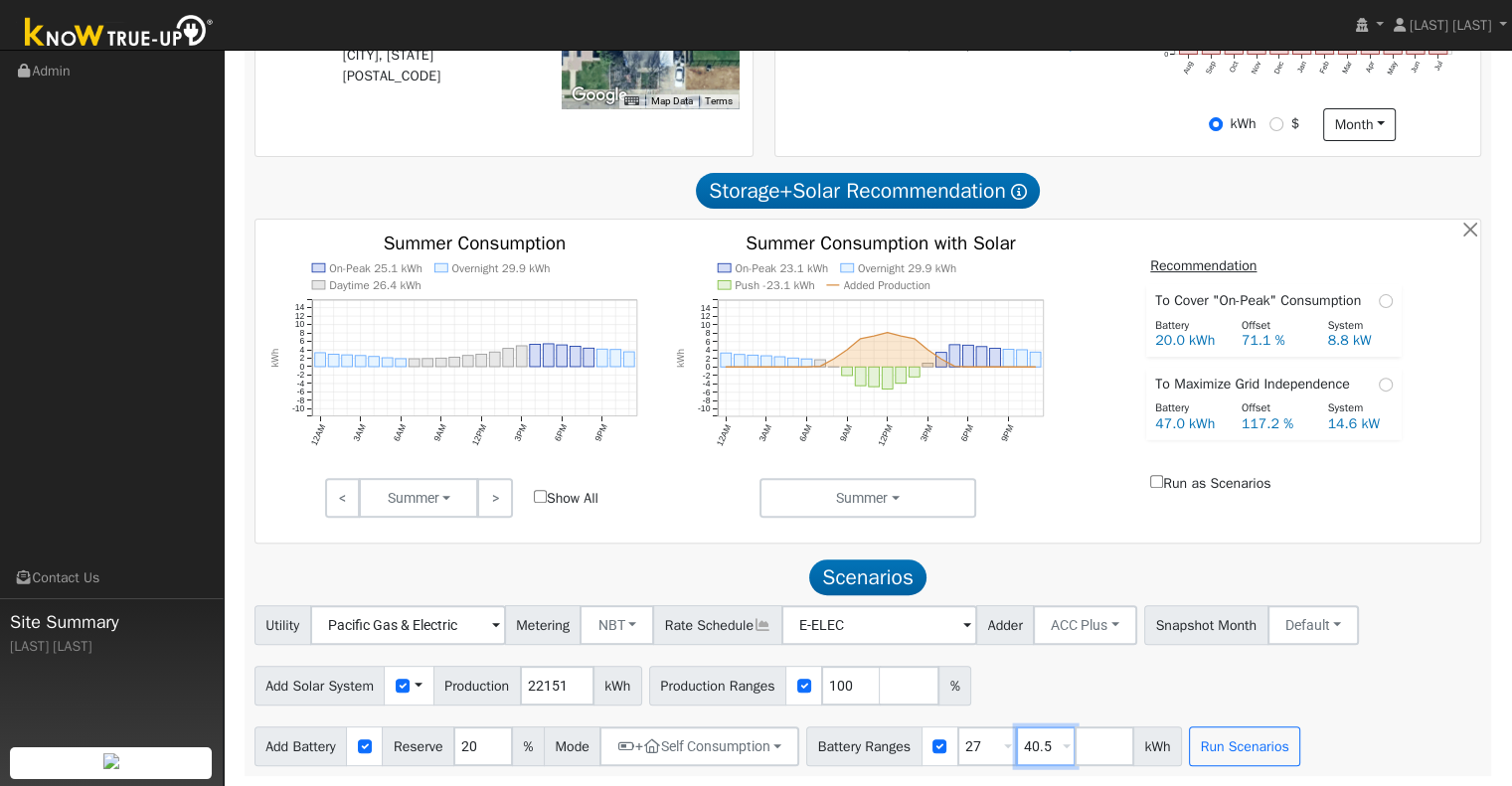 type on "40.5" 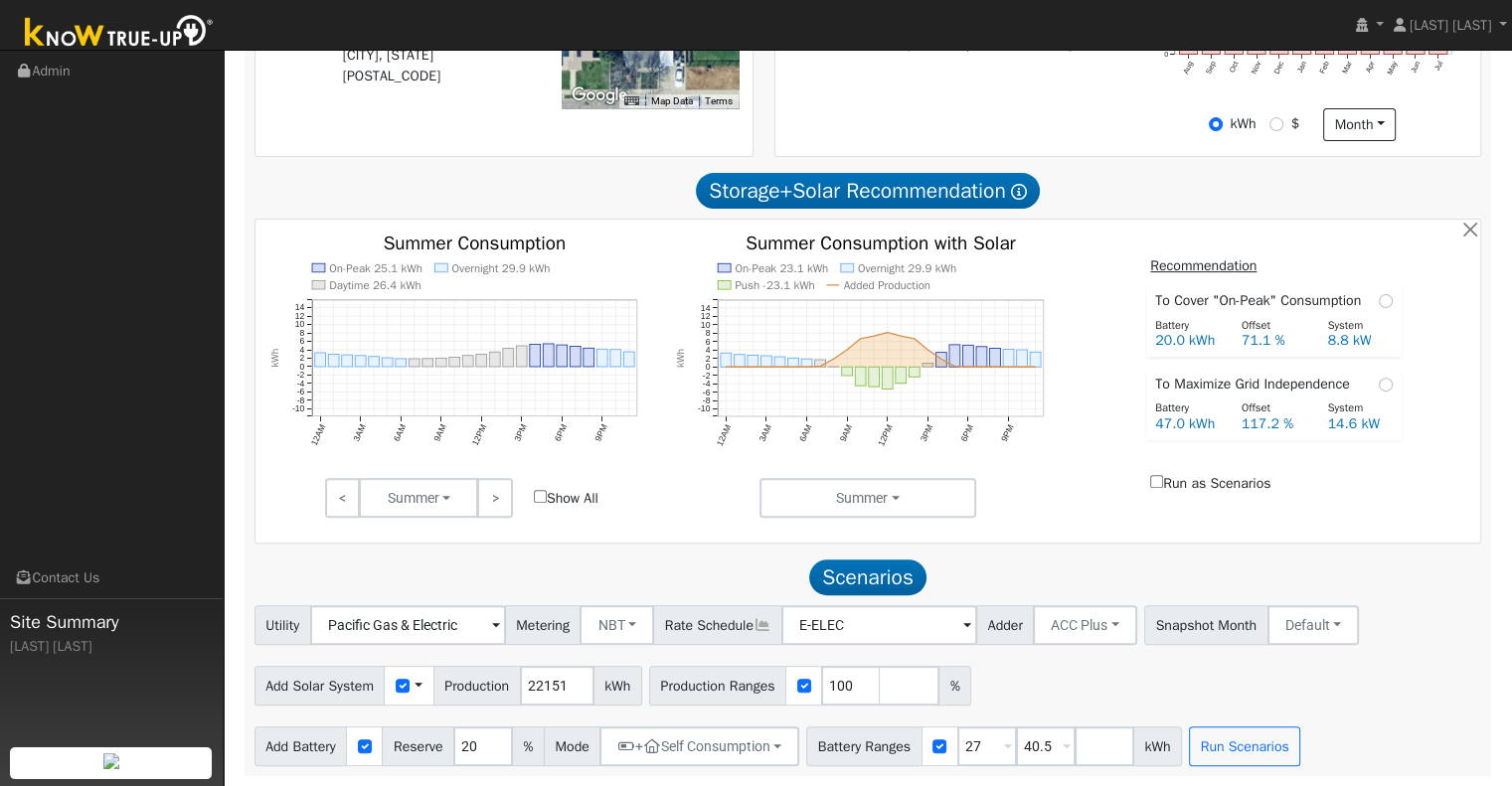 click on "Add Solar System Use CSV Data Production 22151 kWh Production Ranges 100 %" at bounding box center (868, 682) 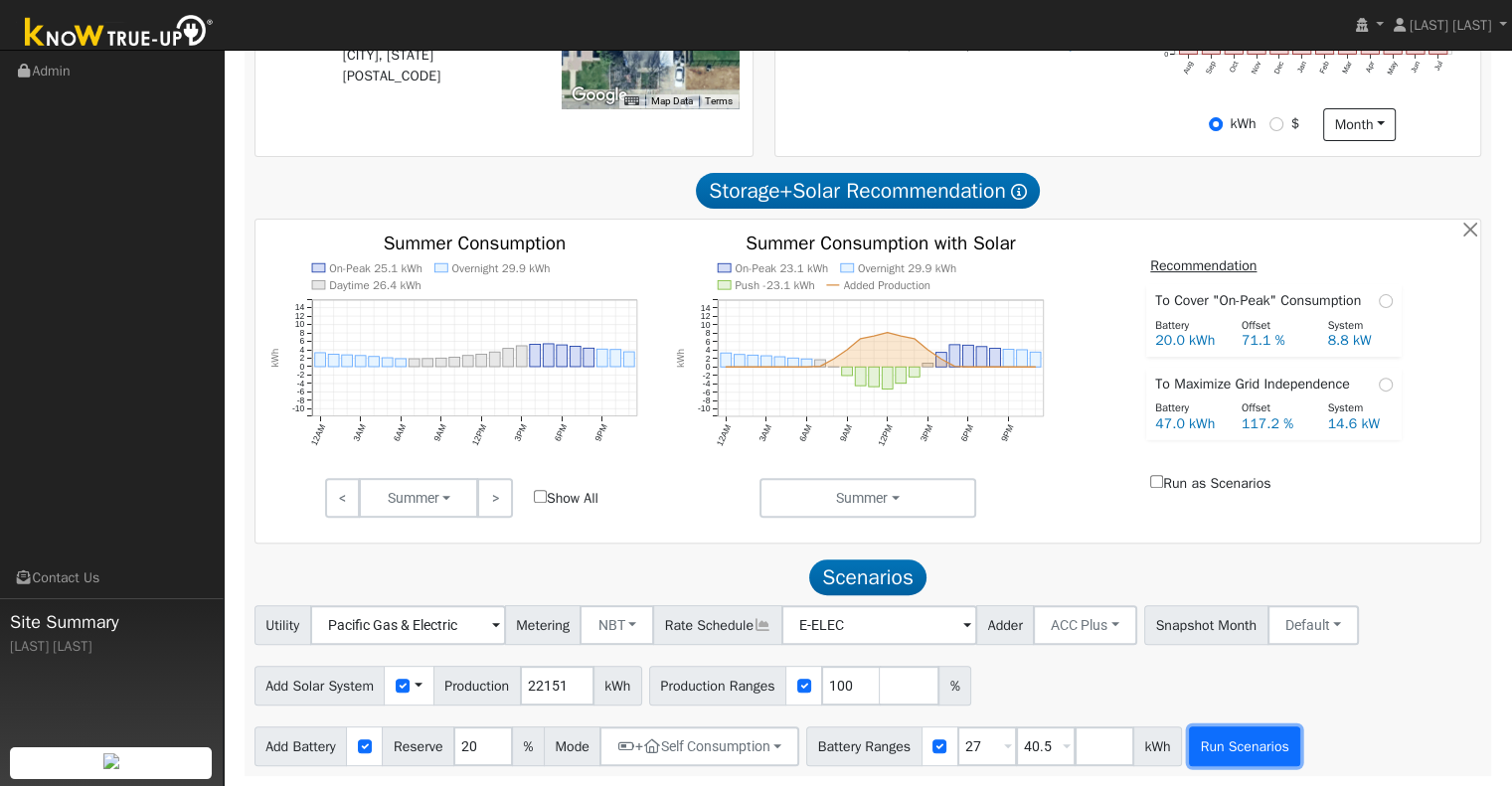 click on "Run Scenarios" at bounding box center (1245, 746) 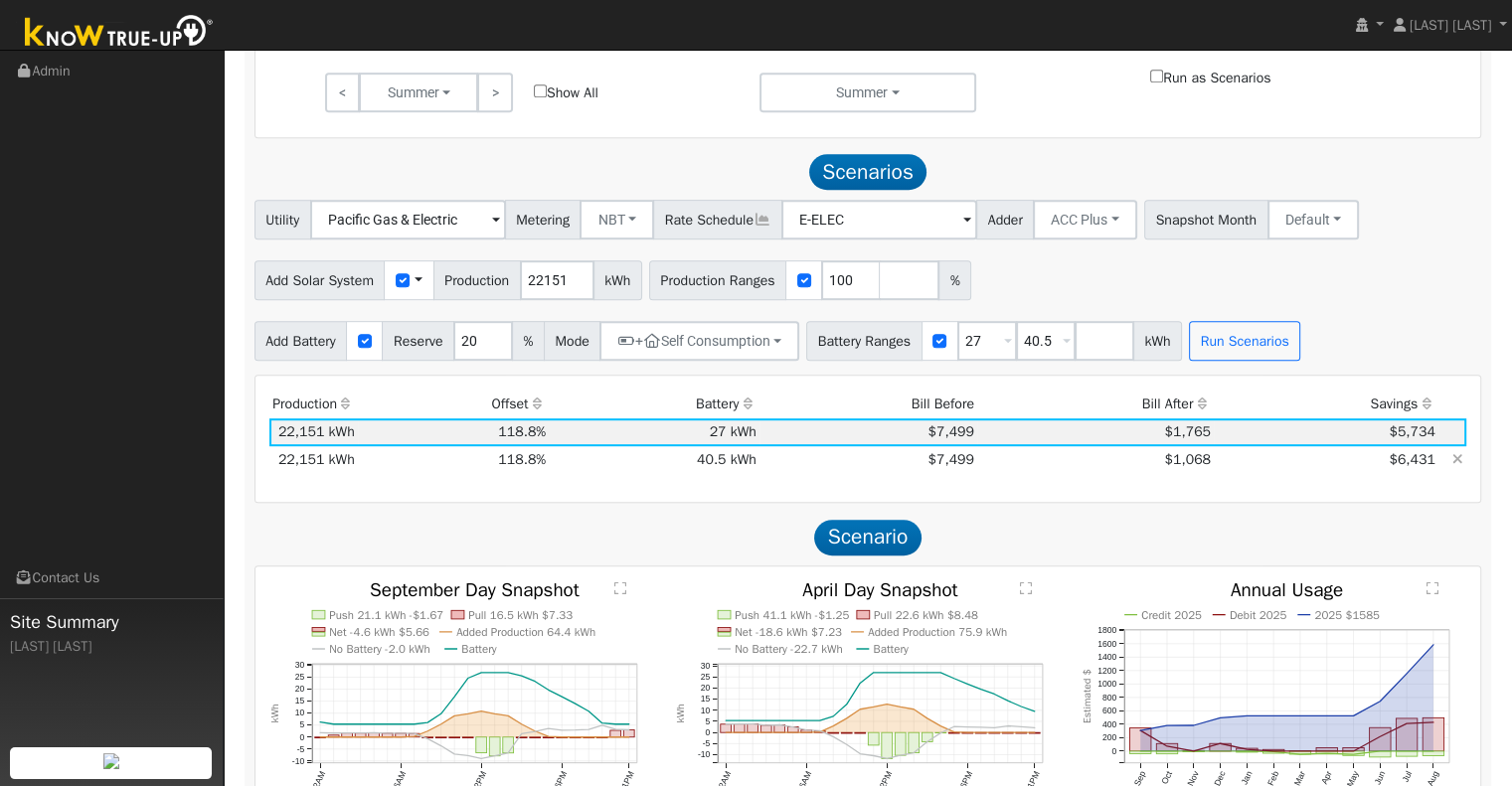 scroll, scrollTop: 973, scrollLeft: 0, axis: vertical 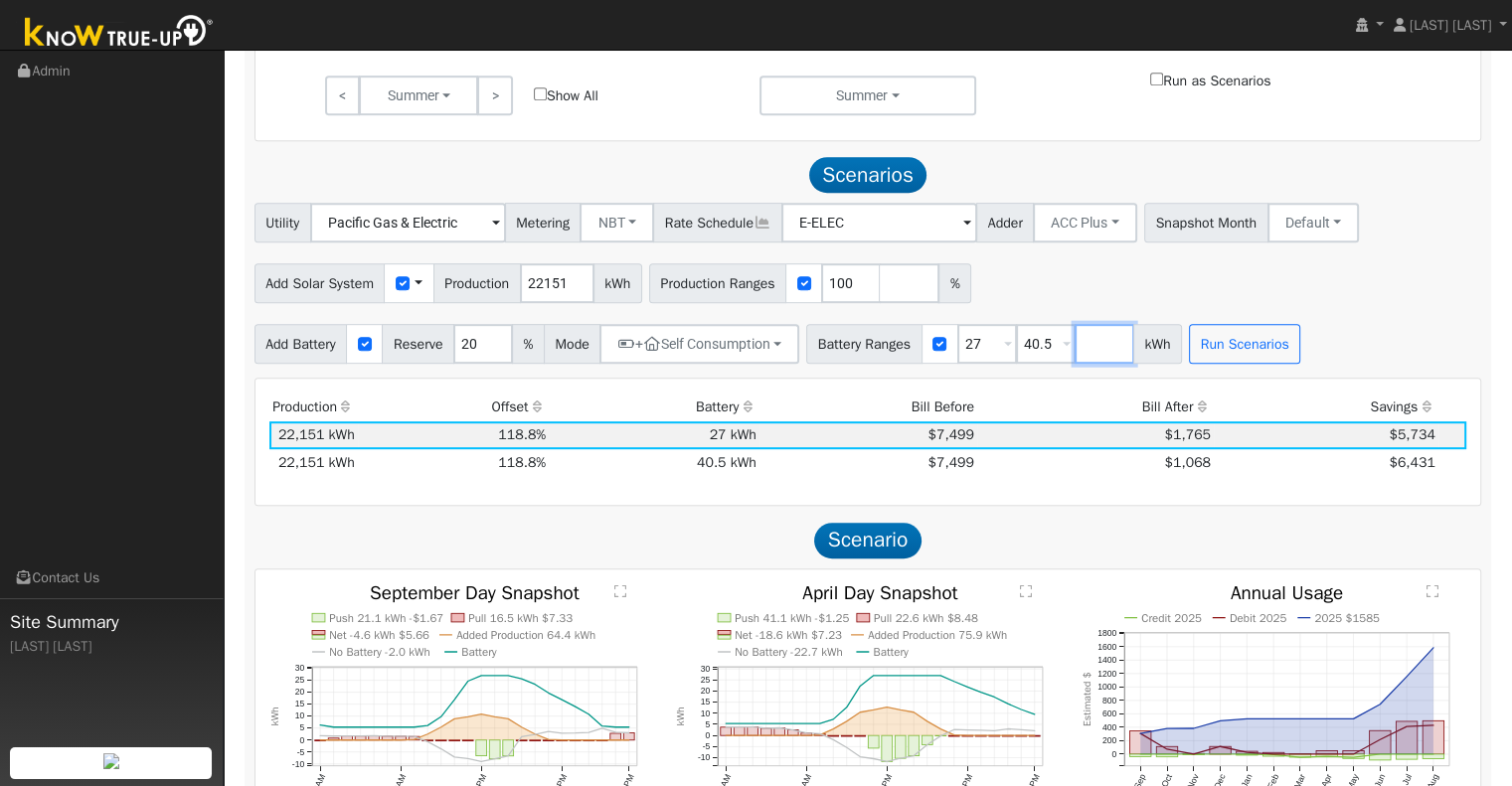 click at bounding box center (1104, 344) 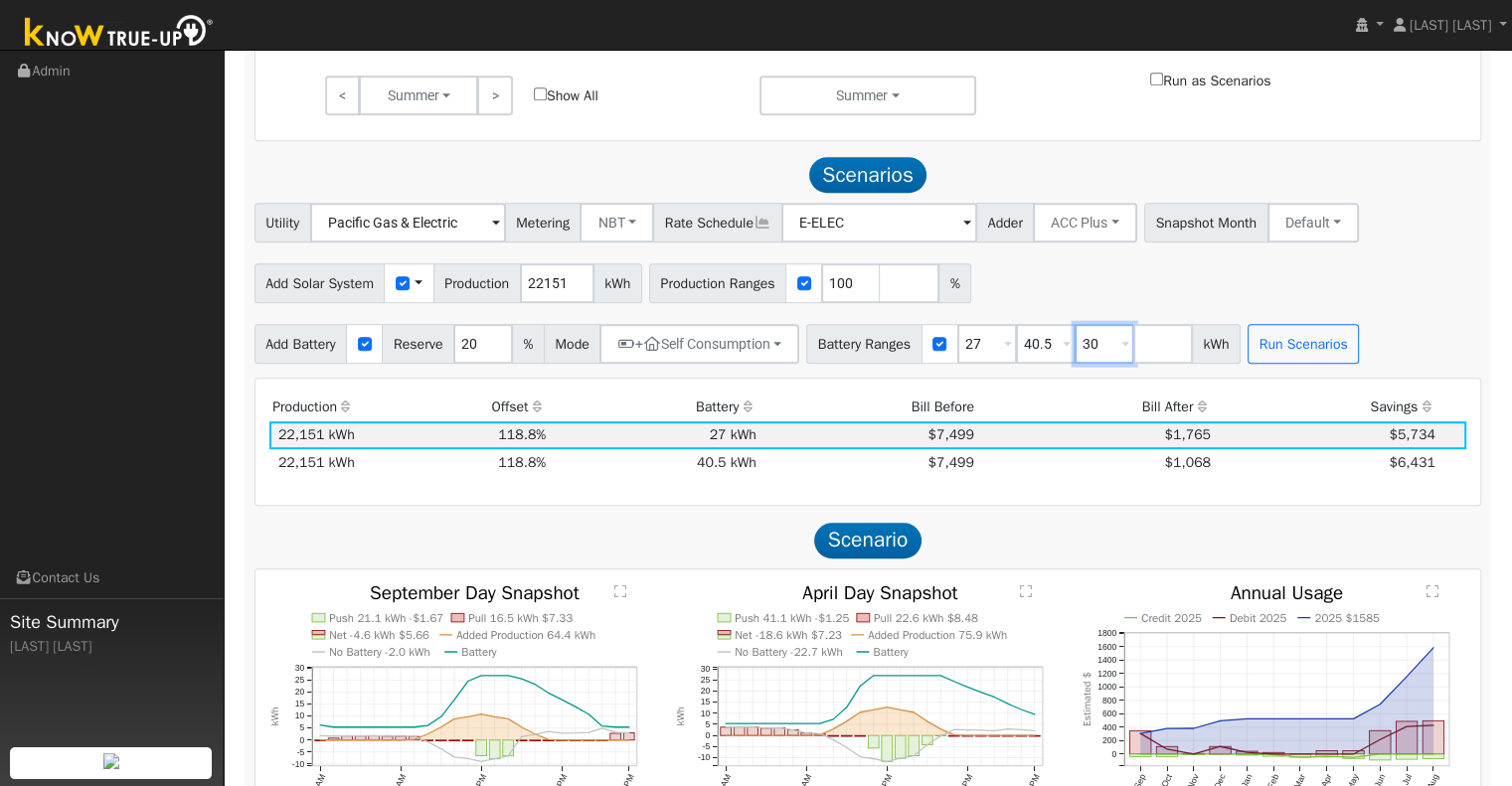 type on "30" 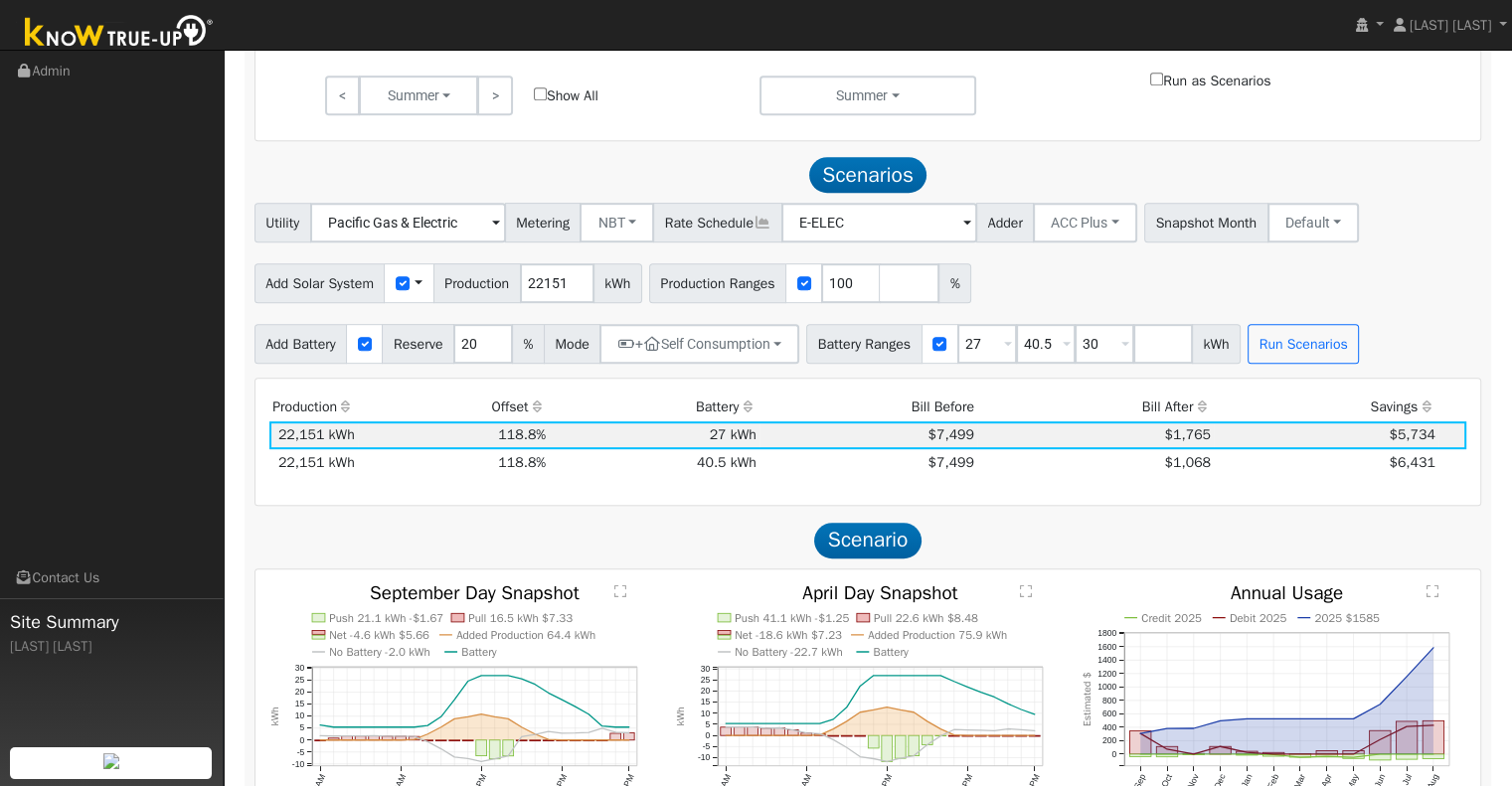 type on "30" 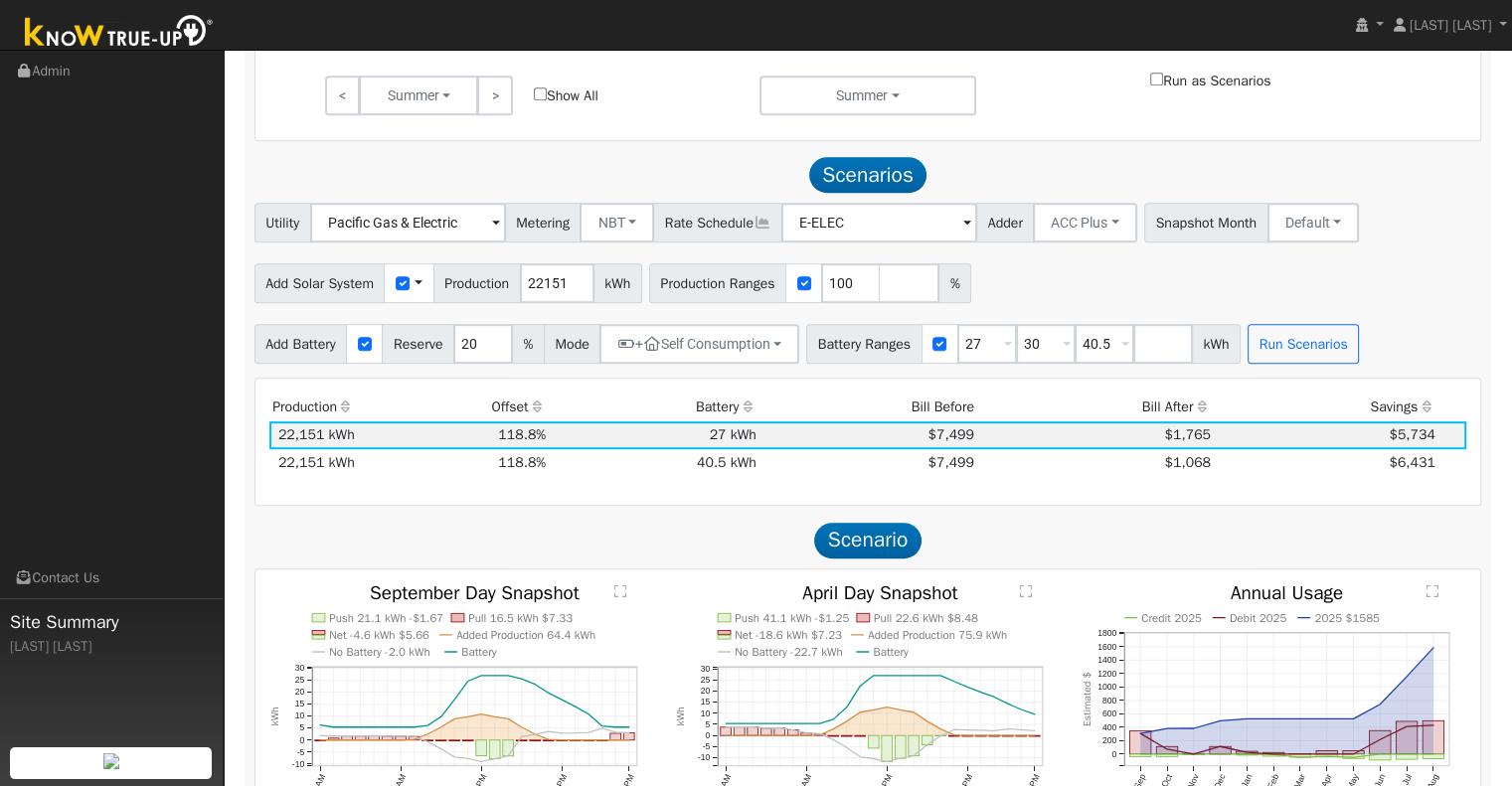 click on "Production Offset Battery Reserve Mode ACC Push Incentive Bill Before Bill After Savings Cost Payoff Rank 22,151 kWh 118.8% 27 kWh 20% + $7,499 $1,765 $5,734 1 22,151 kWh 118.8% 40.5 kWh 20% + $7,499 $1,068 $6,431 2 Show All Scenarios" at bounding box center [868, 441] 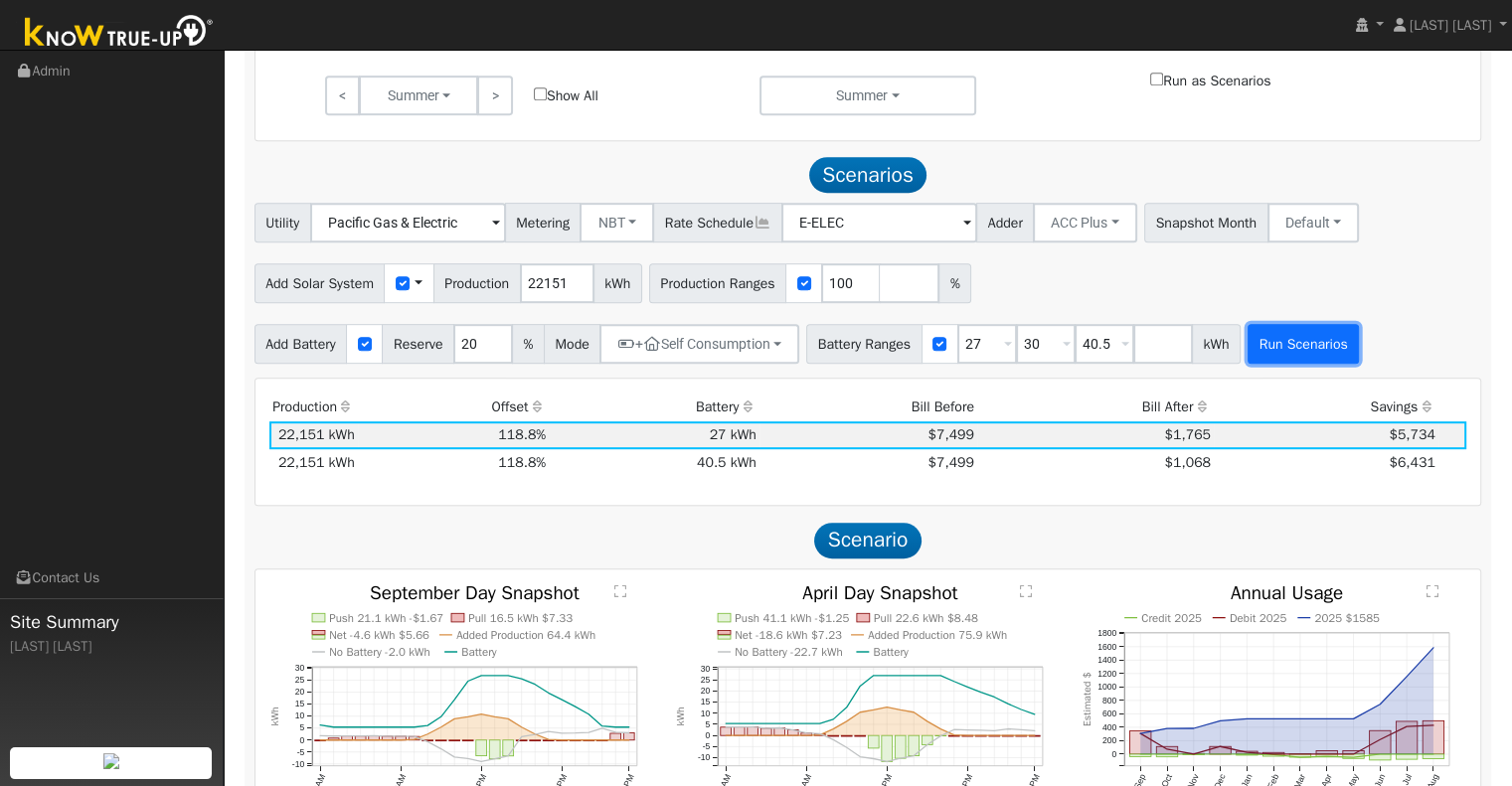 click on "Run Scenarios" at bounding box center [1303, 344] 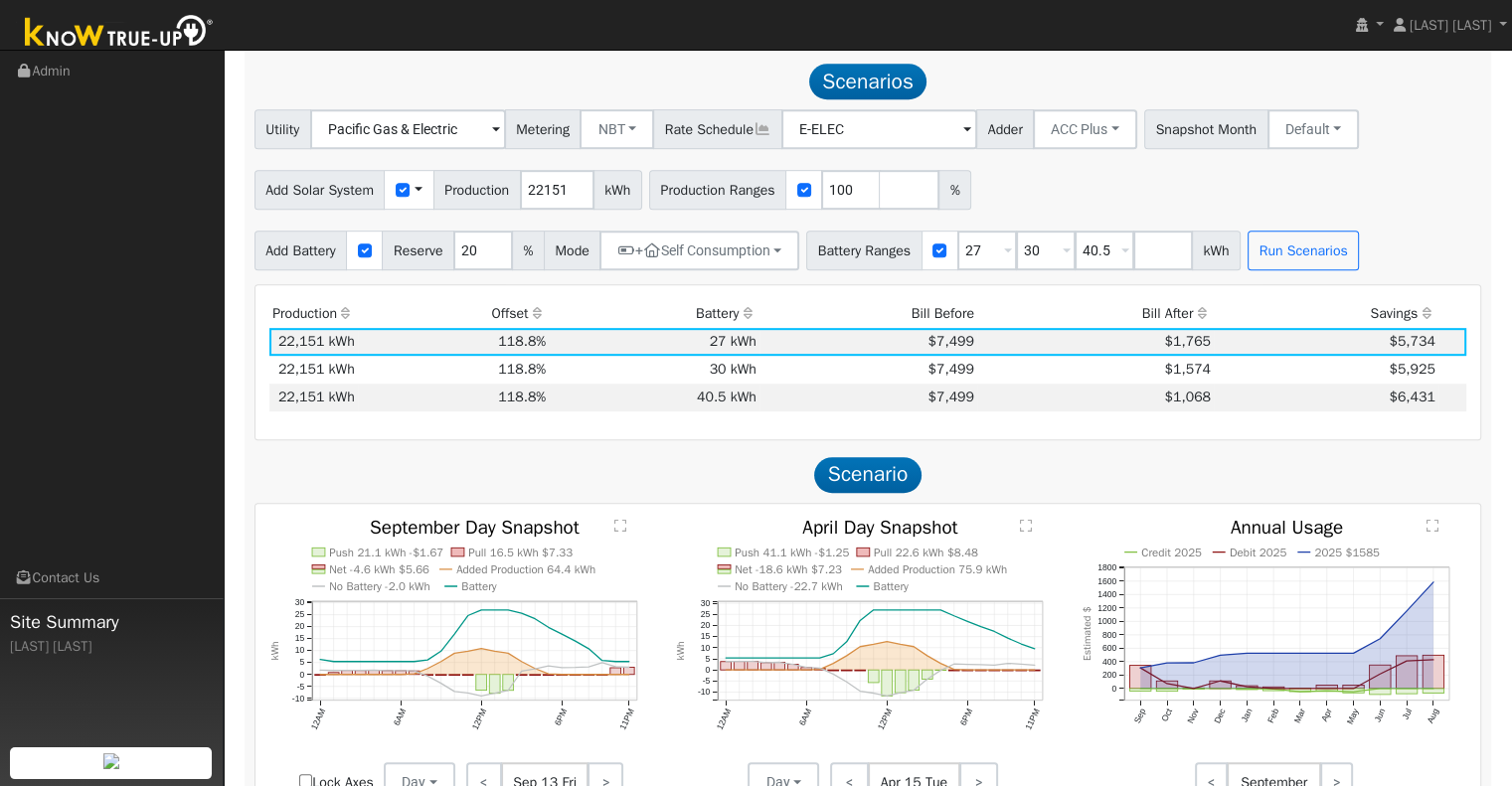 scroll, scrollTop: 1073, scrollLeft: 0, axis: vertical 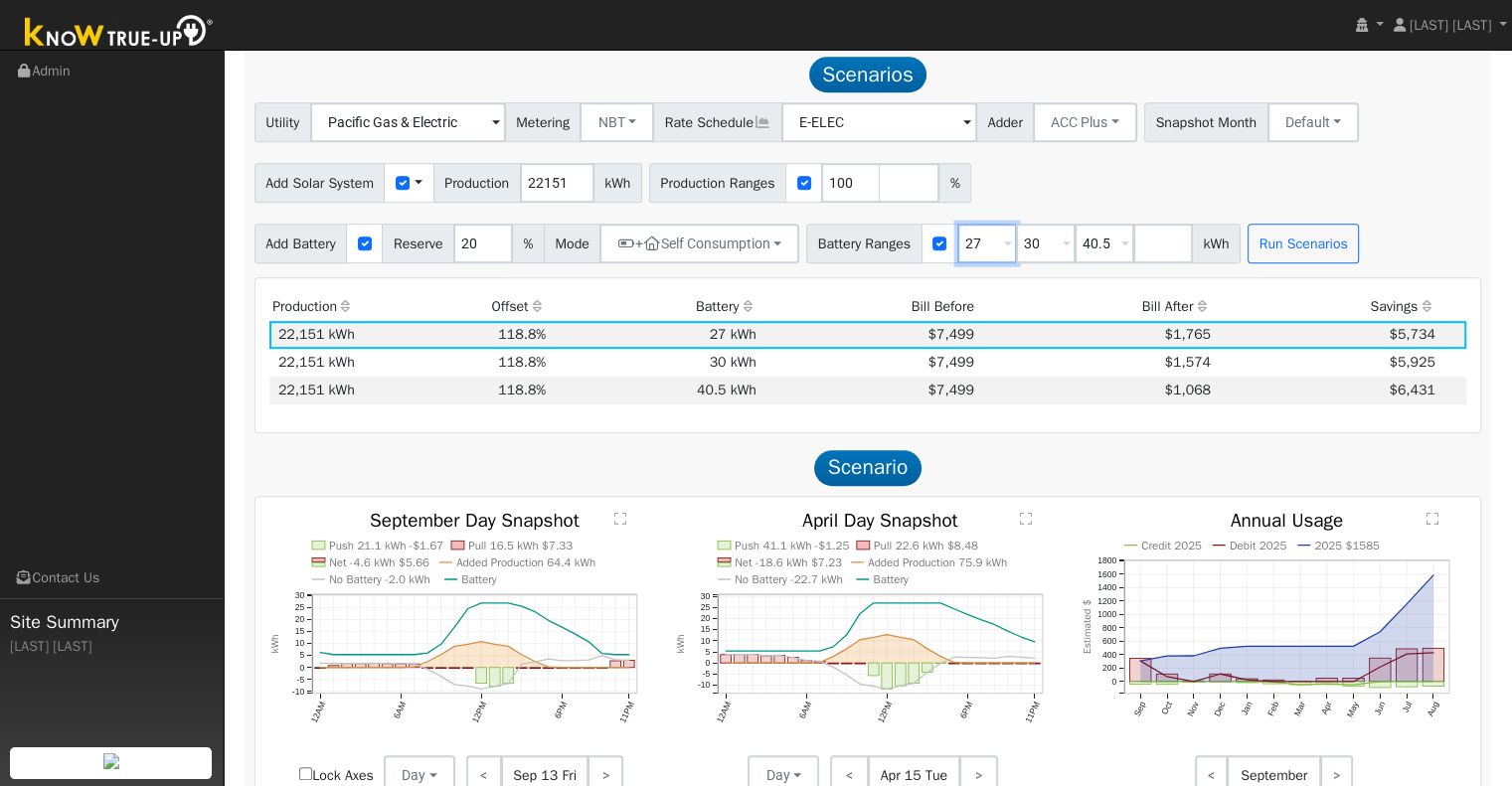 click on "27" at bounding box center [987, 243] 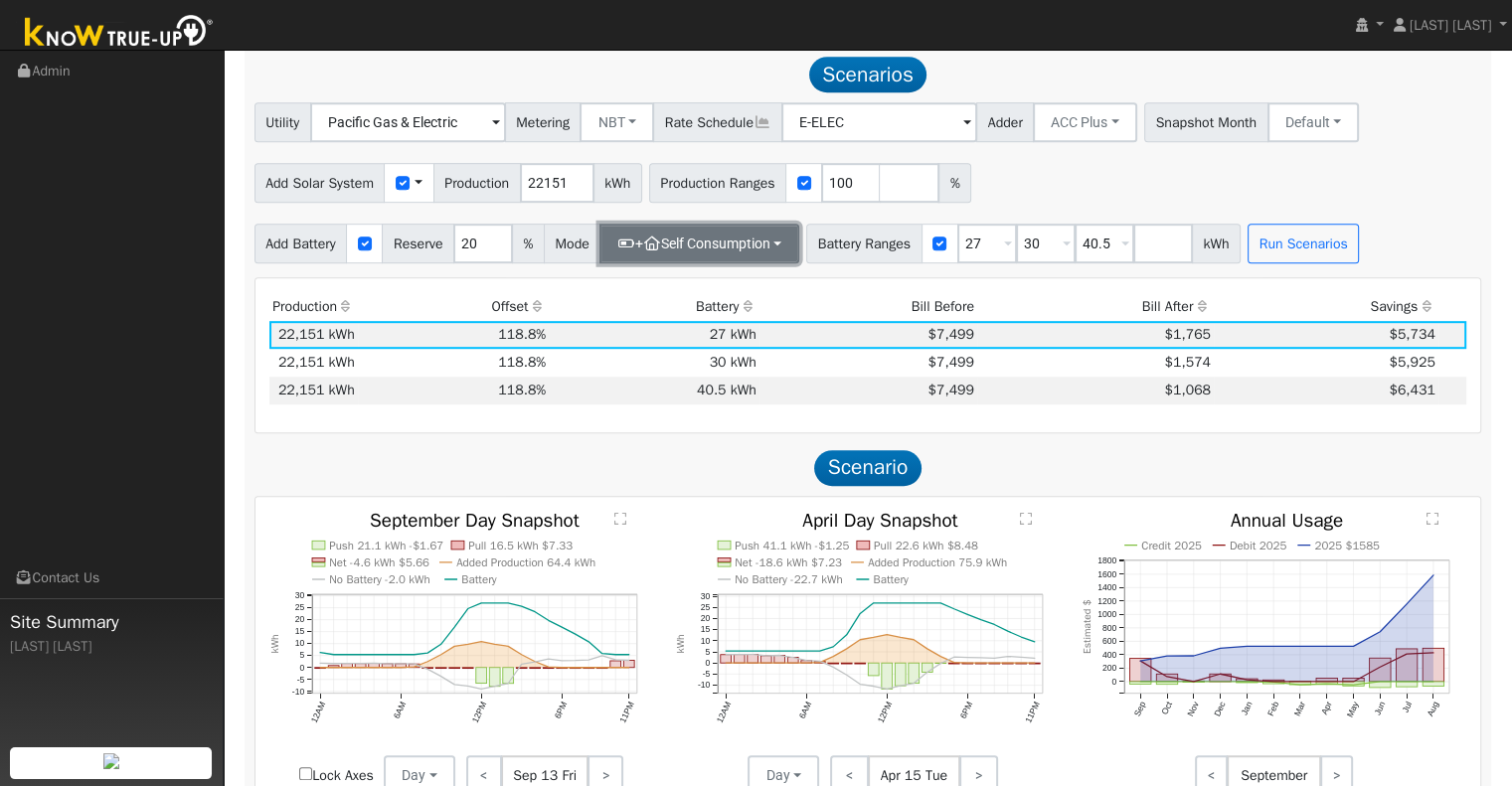 click on "+  Self Consumption" at bounding box center (699, 243) 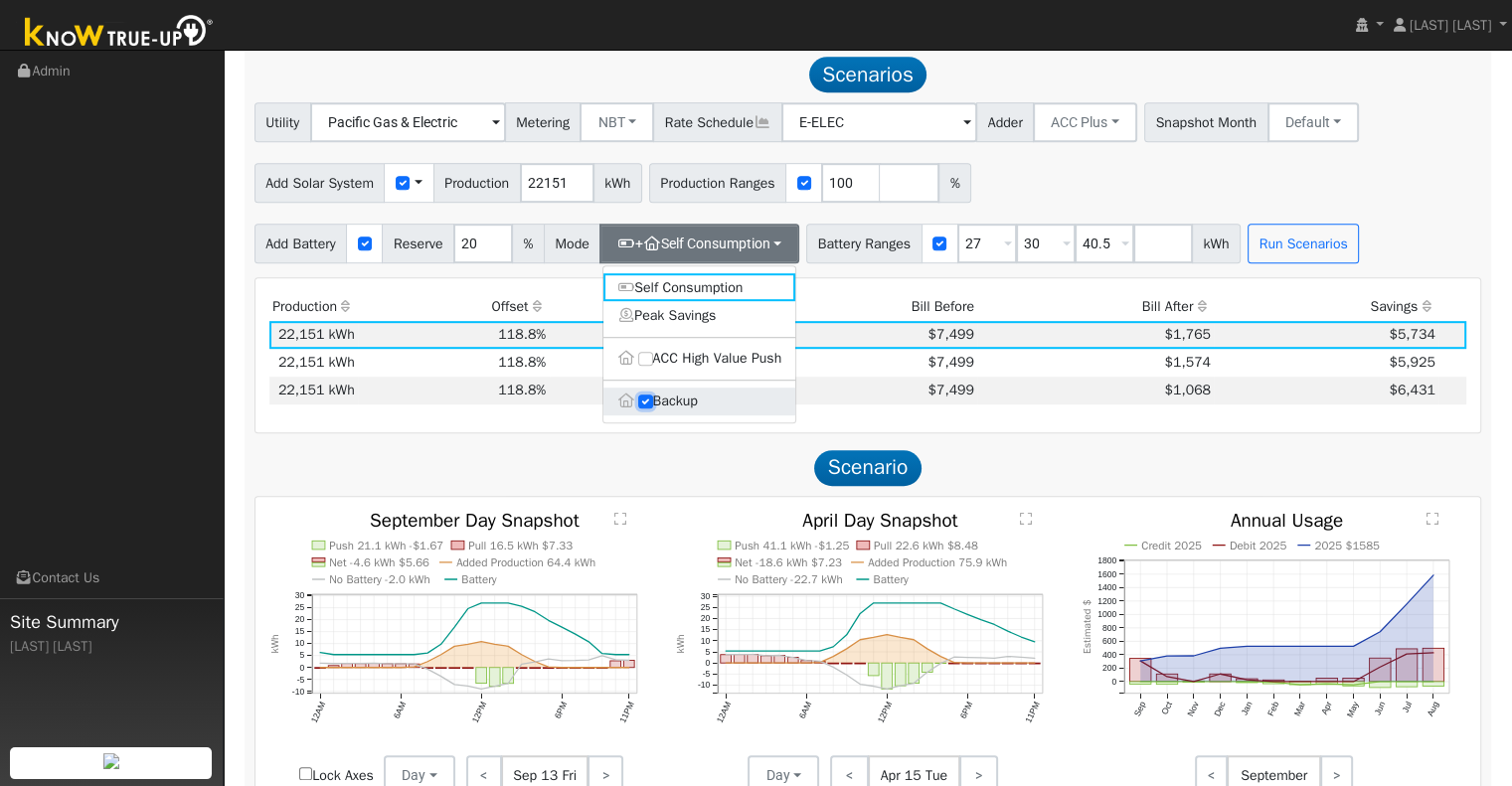 click on "Backup" at bounding box center [645, 401] 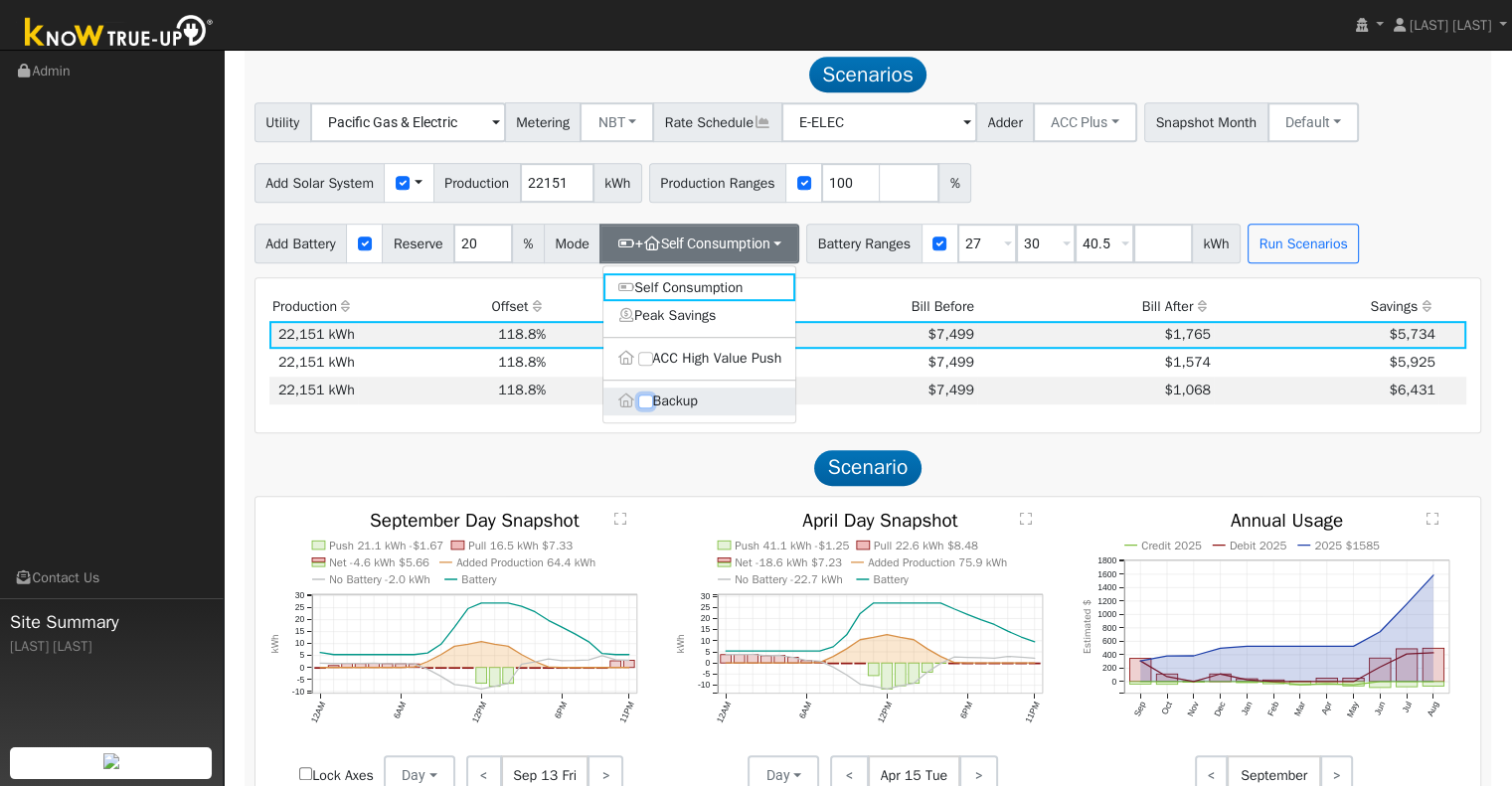 type on "10" 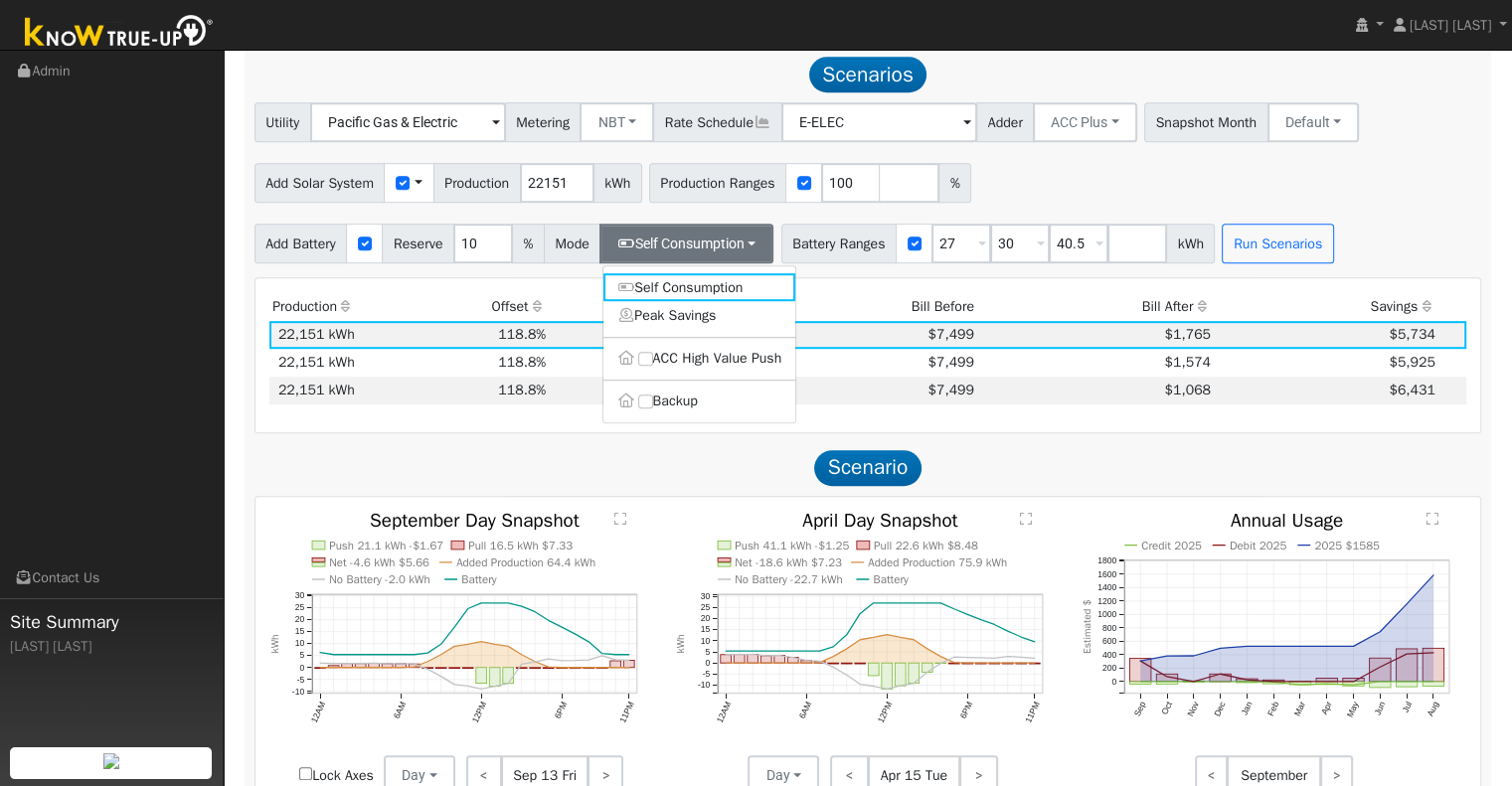 click on "Bill Before" at bounding box center [868, 306] 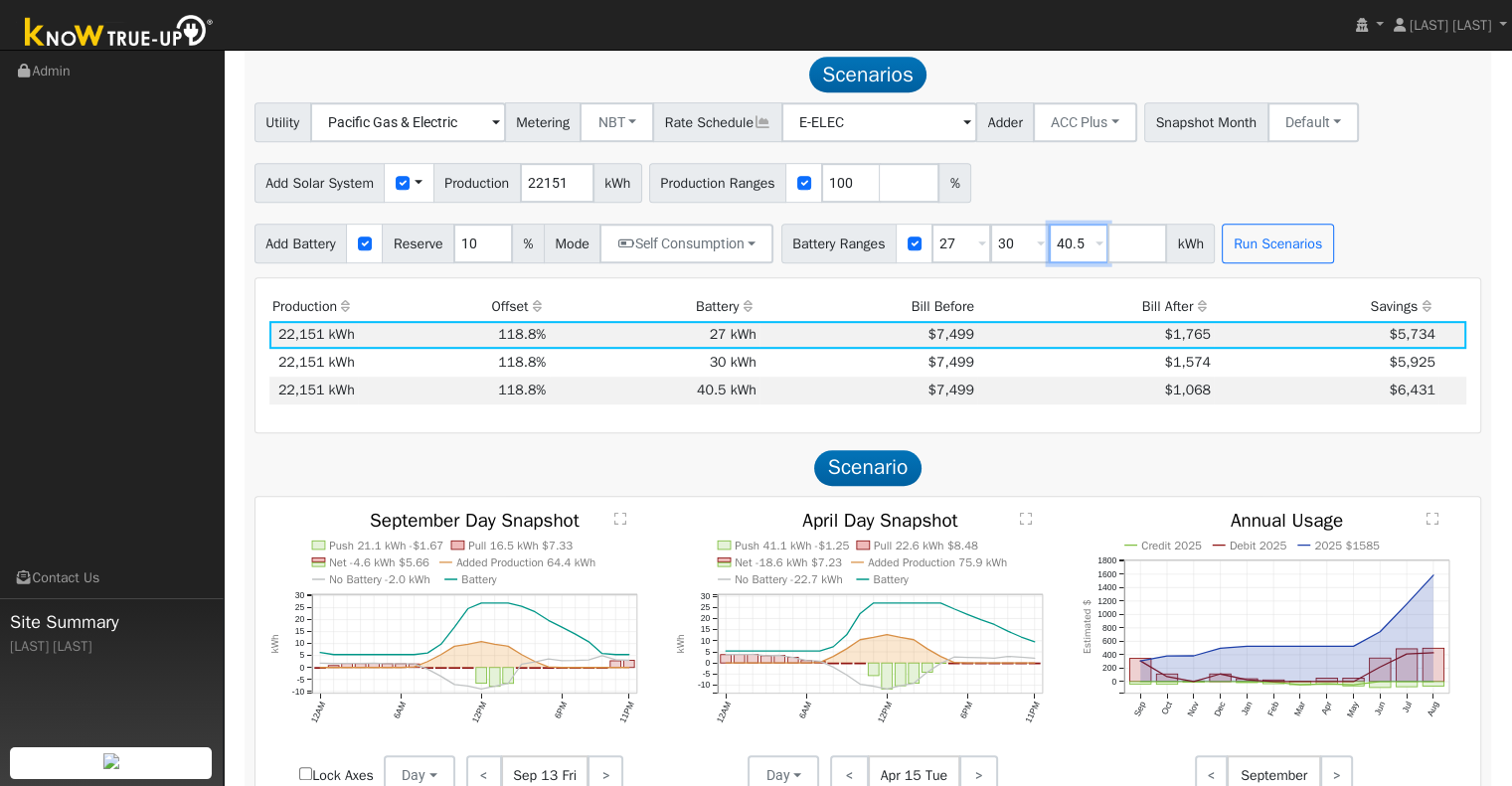 click on "40.5" at bounding box center (1079, 243) 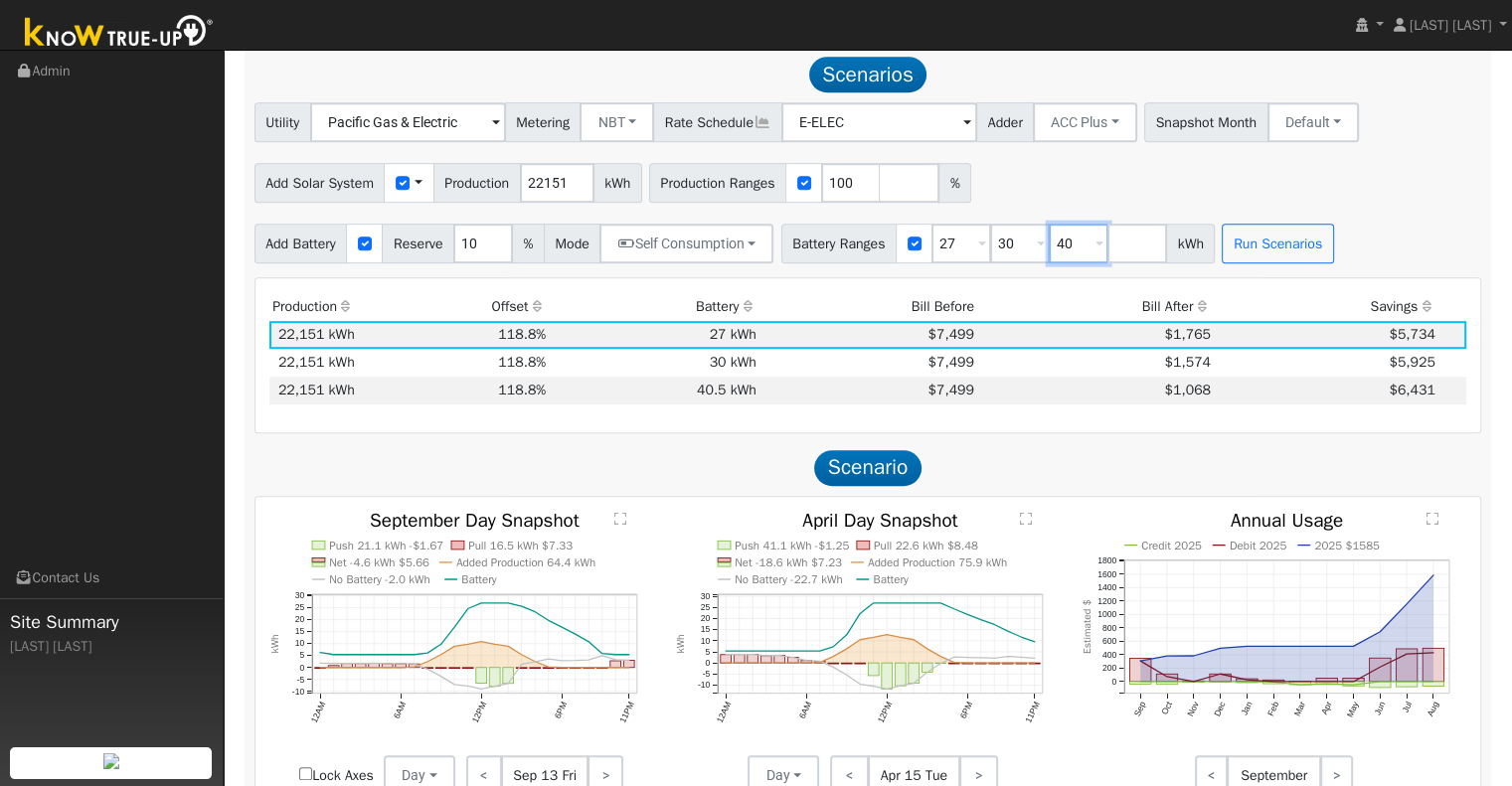 type on "4" 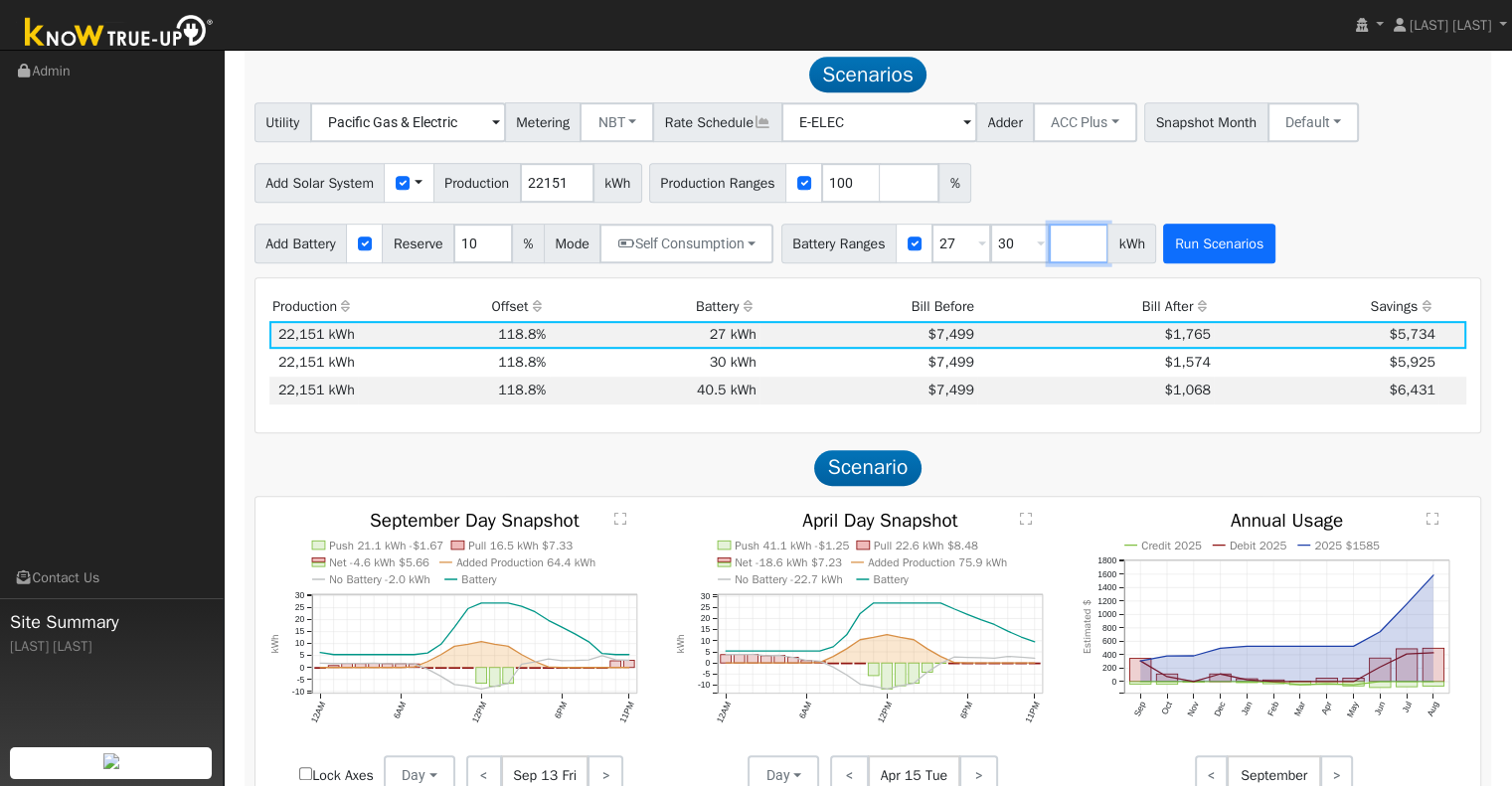 type 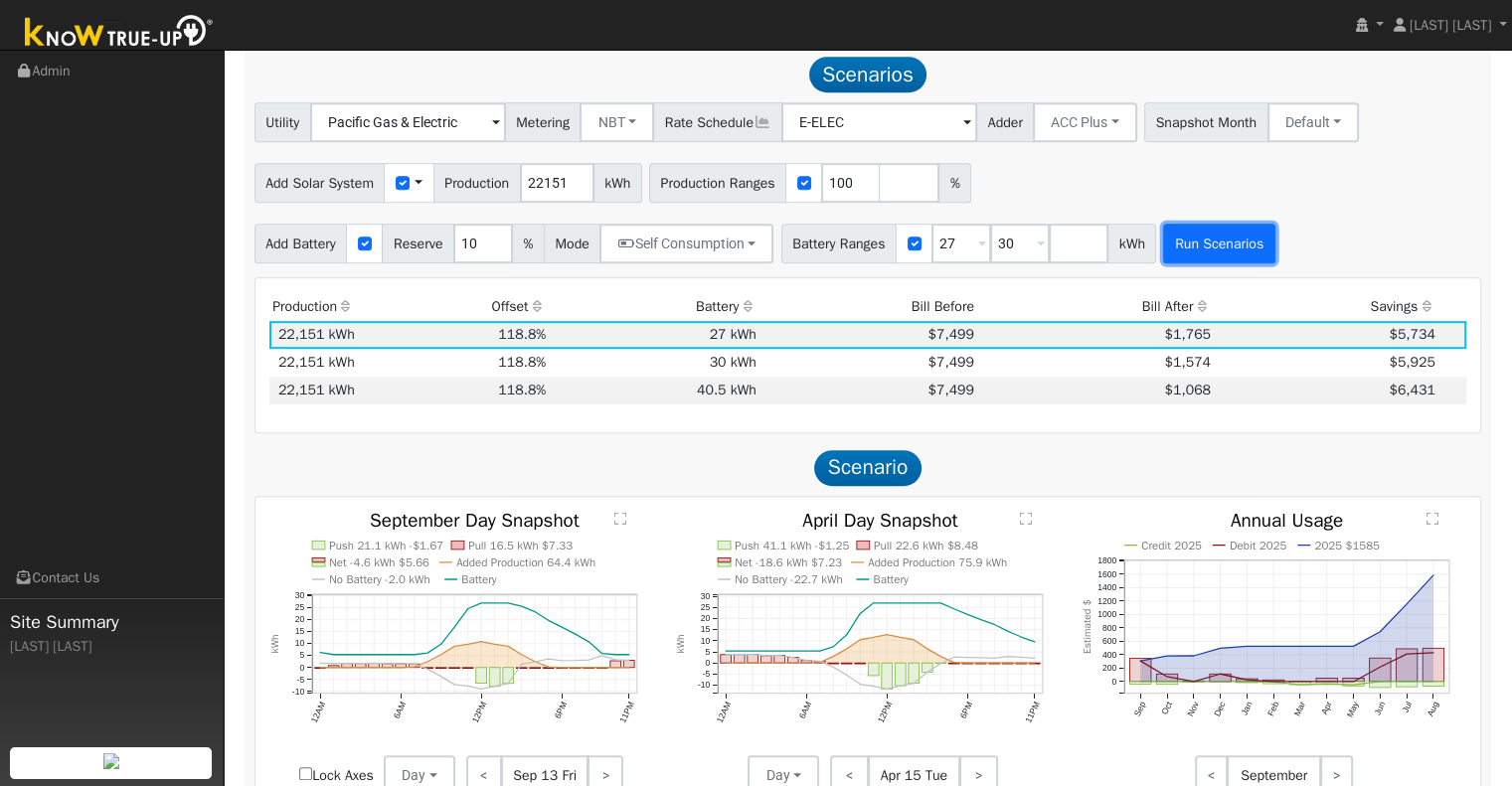 click on "Run Scenarios" at bounding box center [1219, 243] 